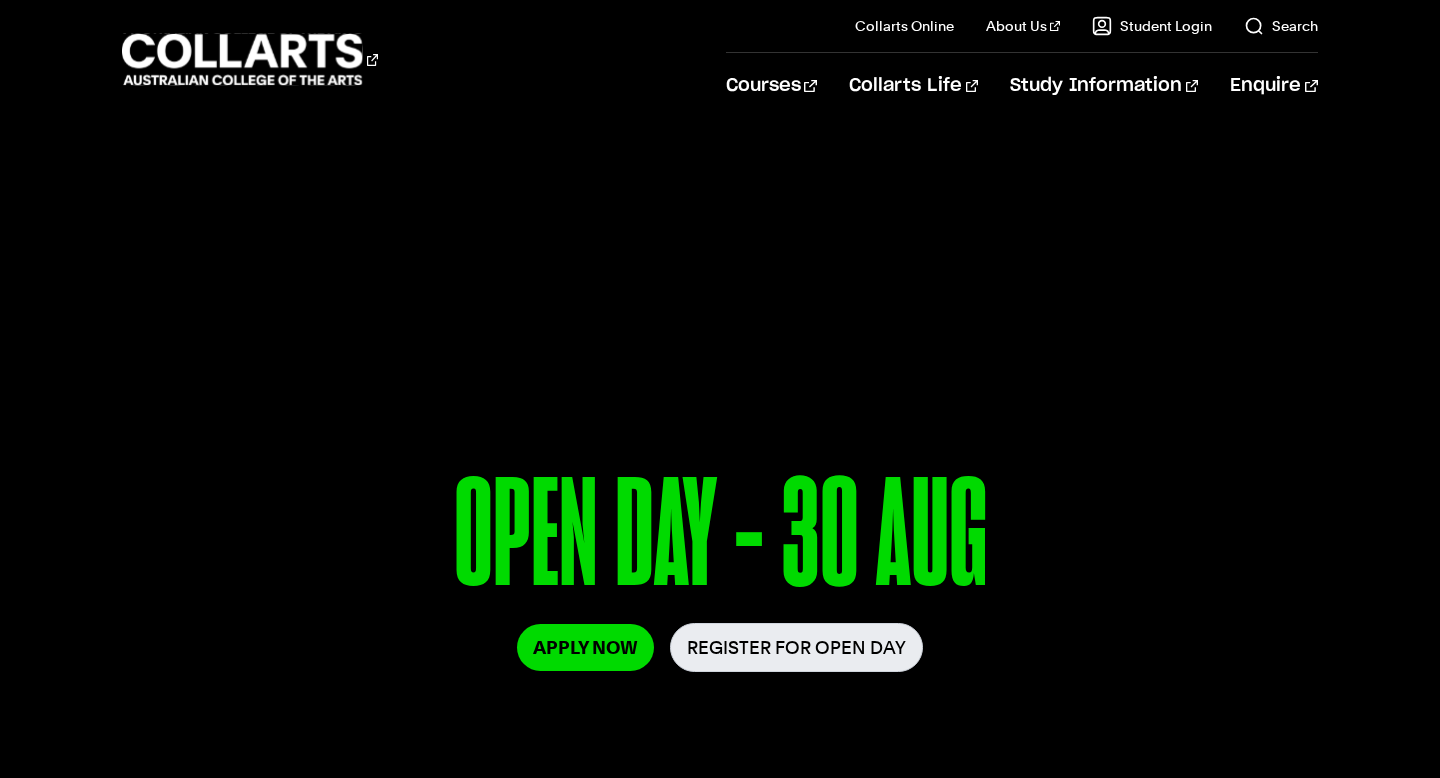 scroll, scrollTop: 0, scrollLeft: 0, axis: both 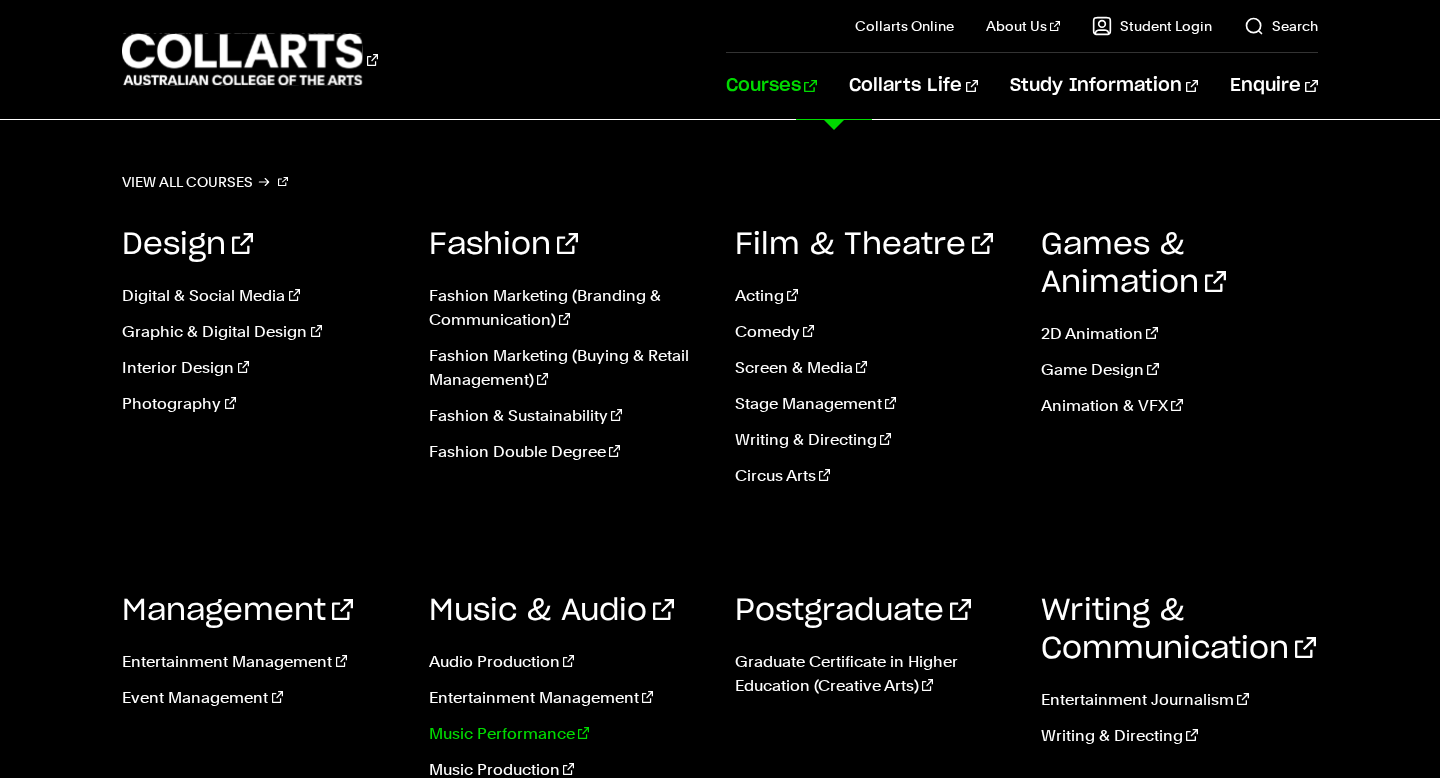 click on "Music Performance" at bounding box center (567, 734) 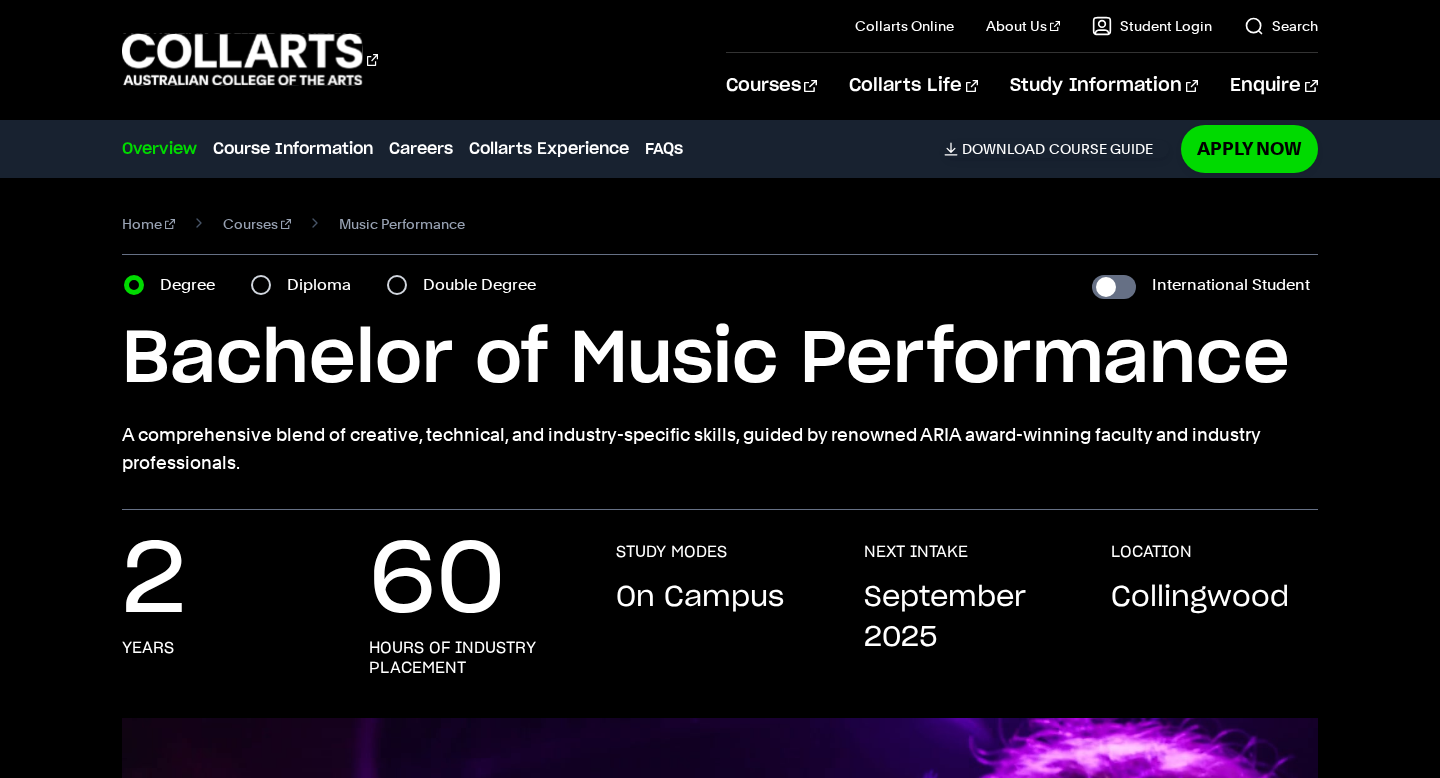 scroll, scrollTop: 0, scrollLeft: 0, axis: both 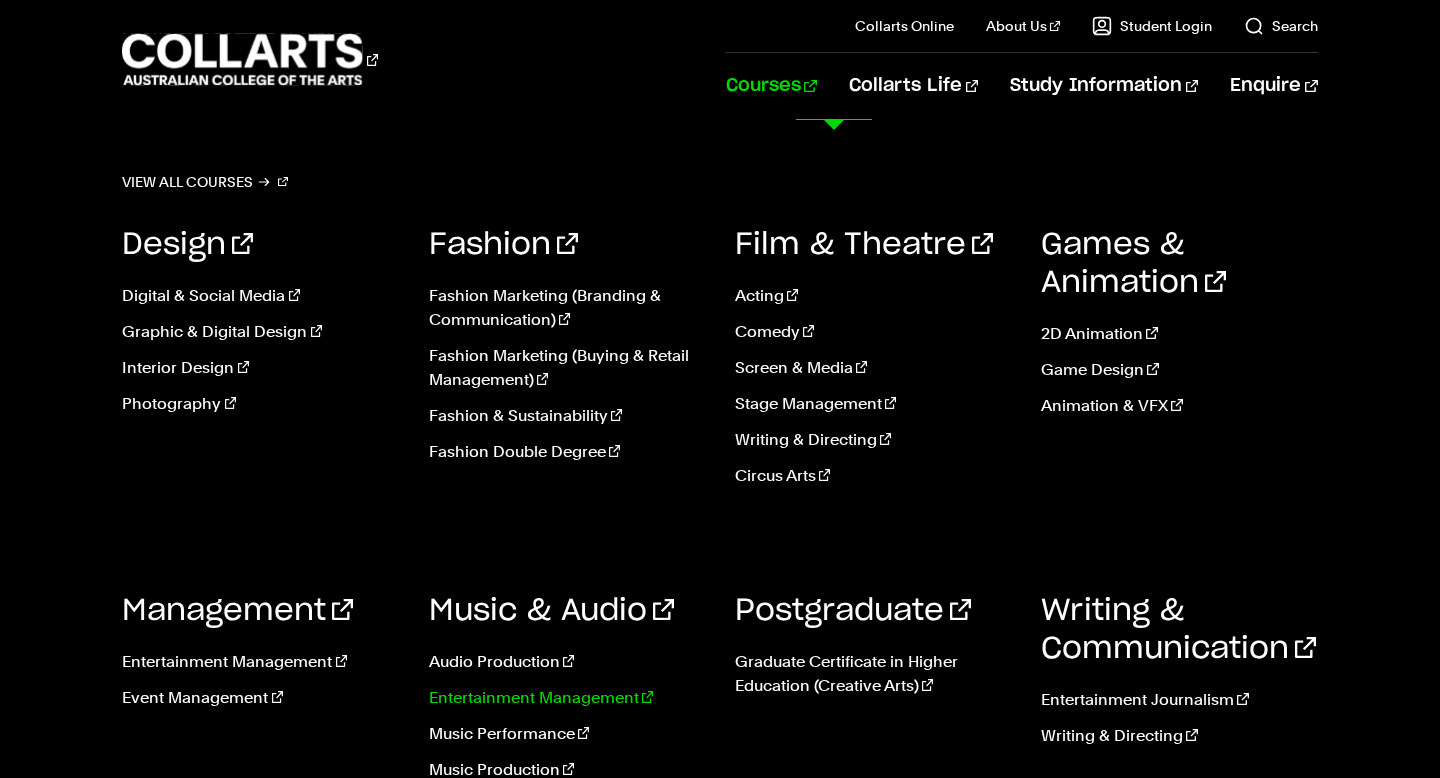 click on "Entertainment Management" at bounding box center (567, 698) 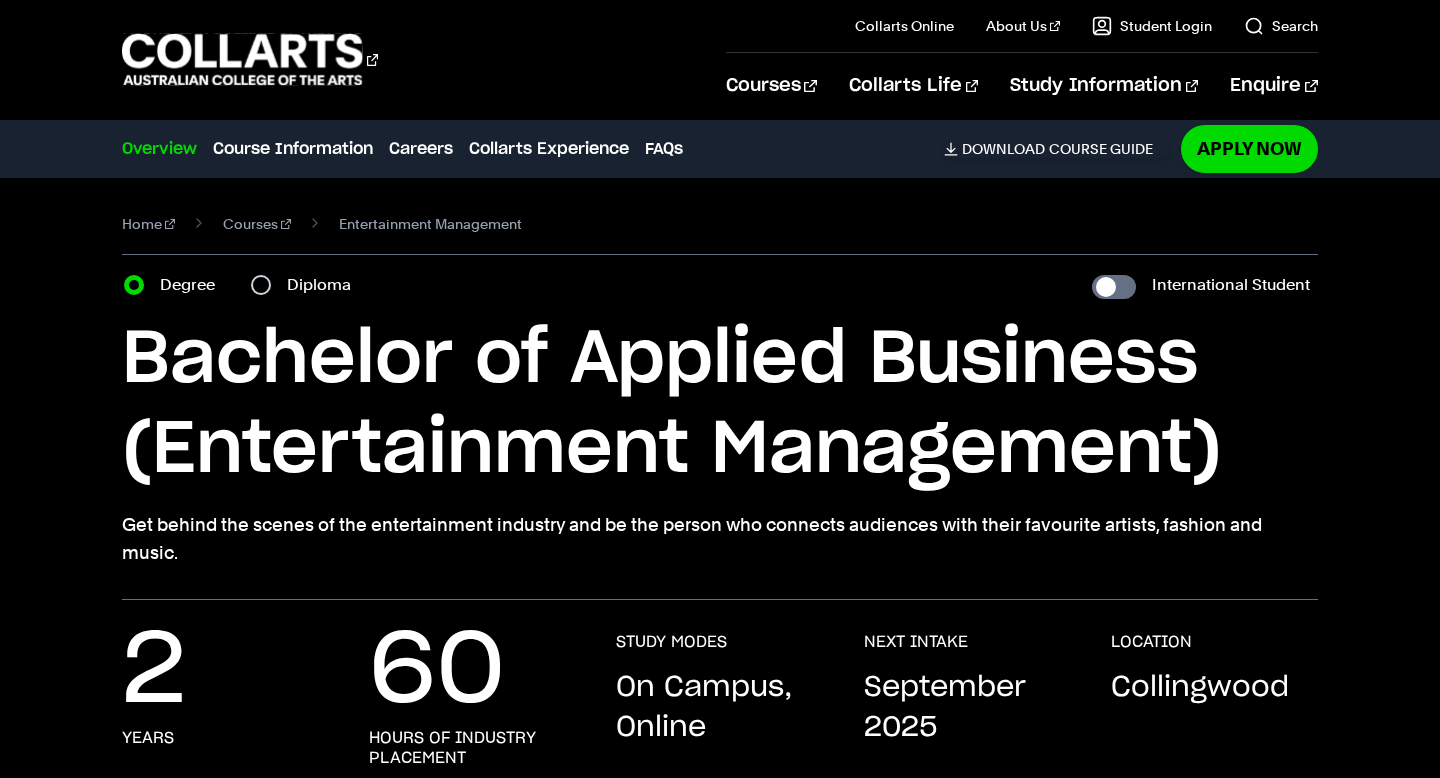 scroll, scrollTop: 0, scrollLeft: 0, axis: both 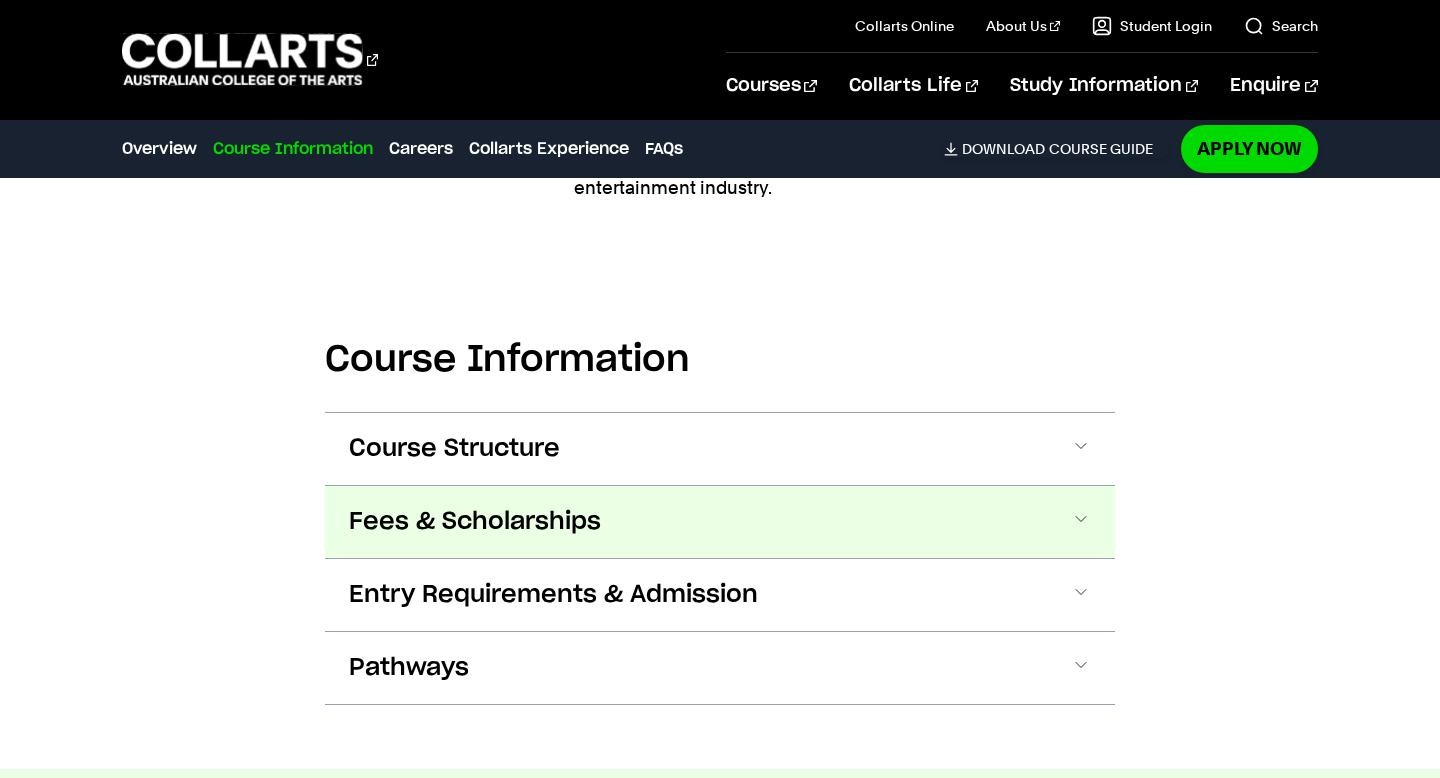 click on "Fees & Scholarships" at bounding box center [720, 522] 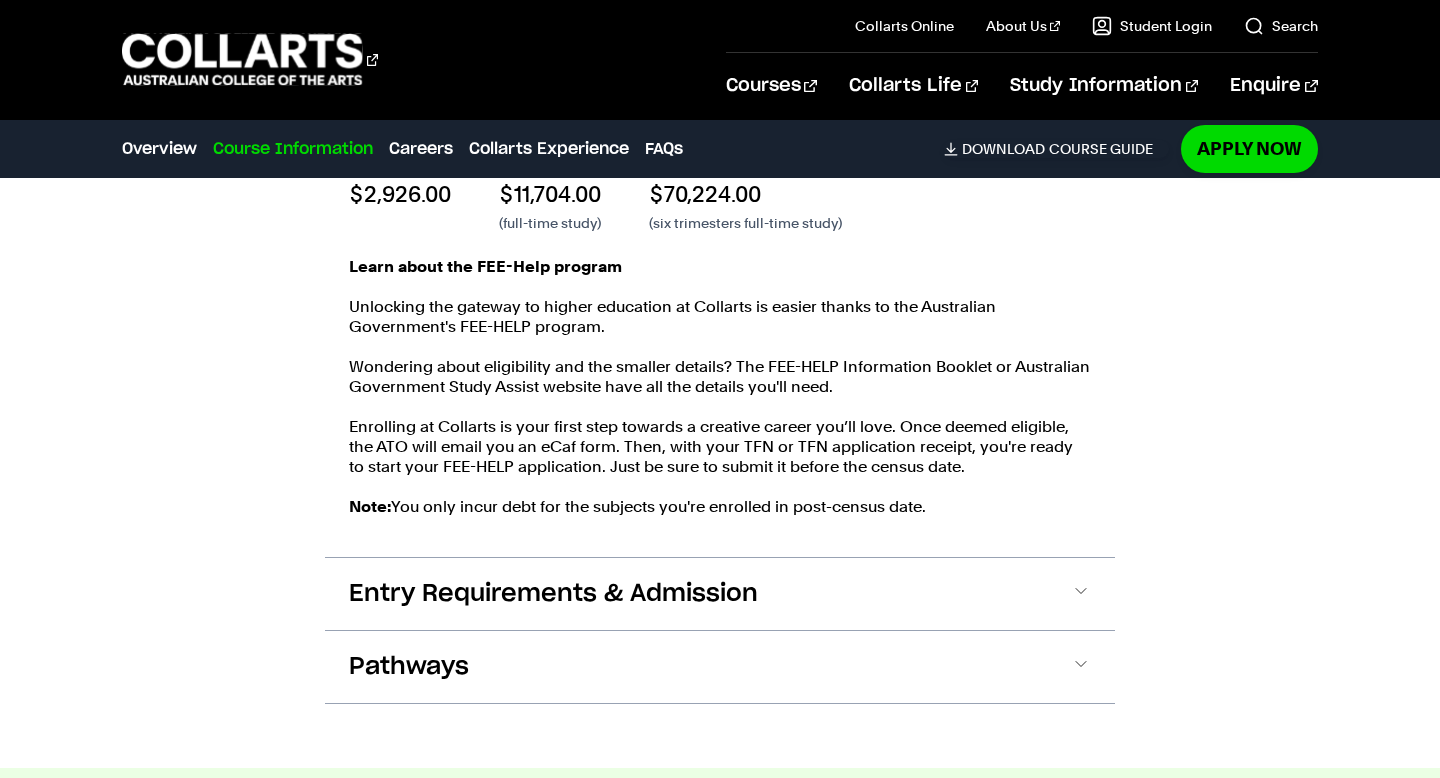 scroll, scrollTop: 3283, scrollLeft: 0, axis: vertical 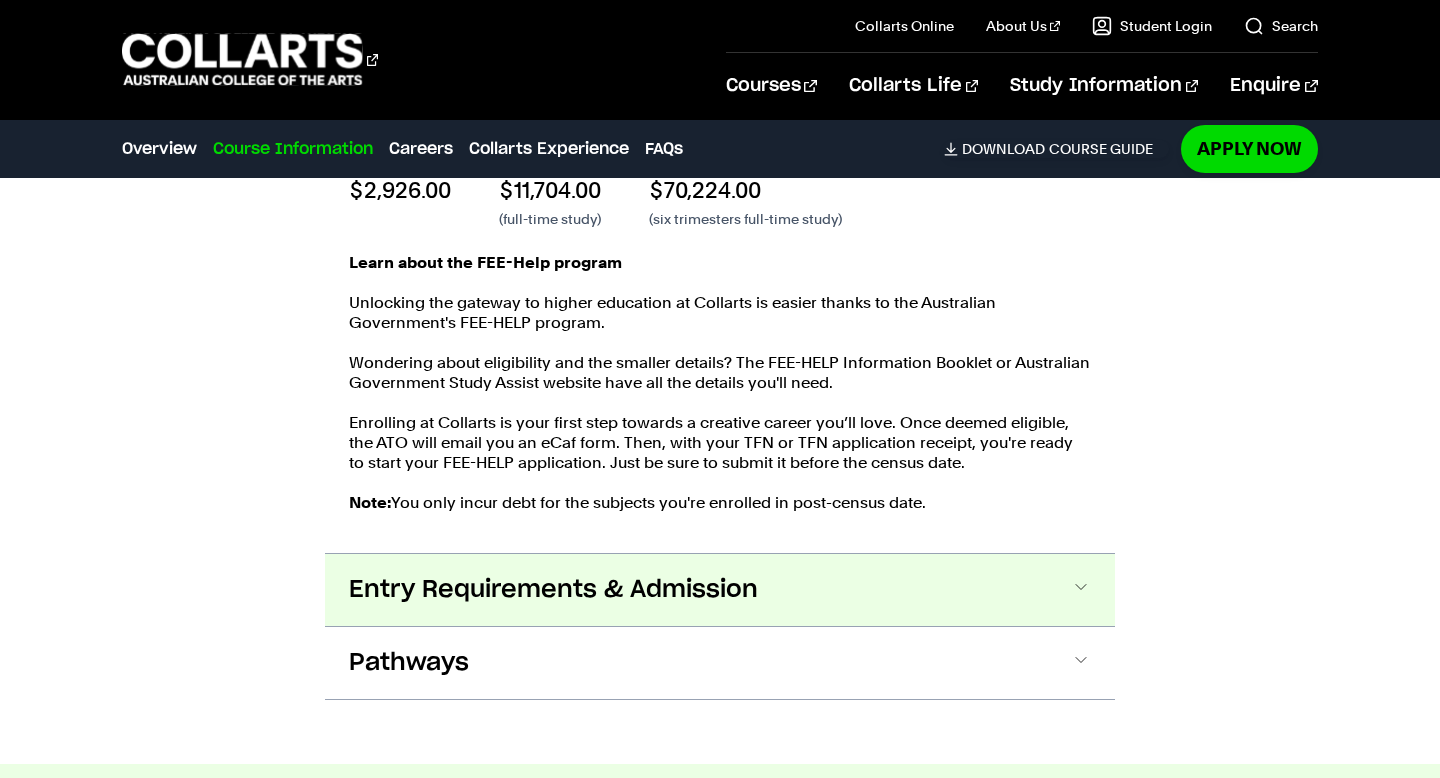 click on "Entry Requirements & Admission" at bounding box center [553, 590] 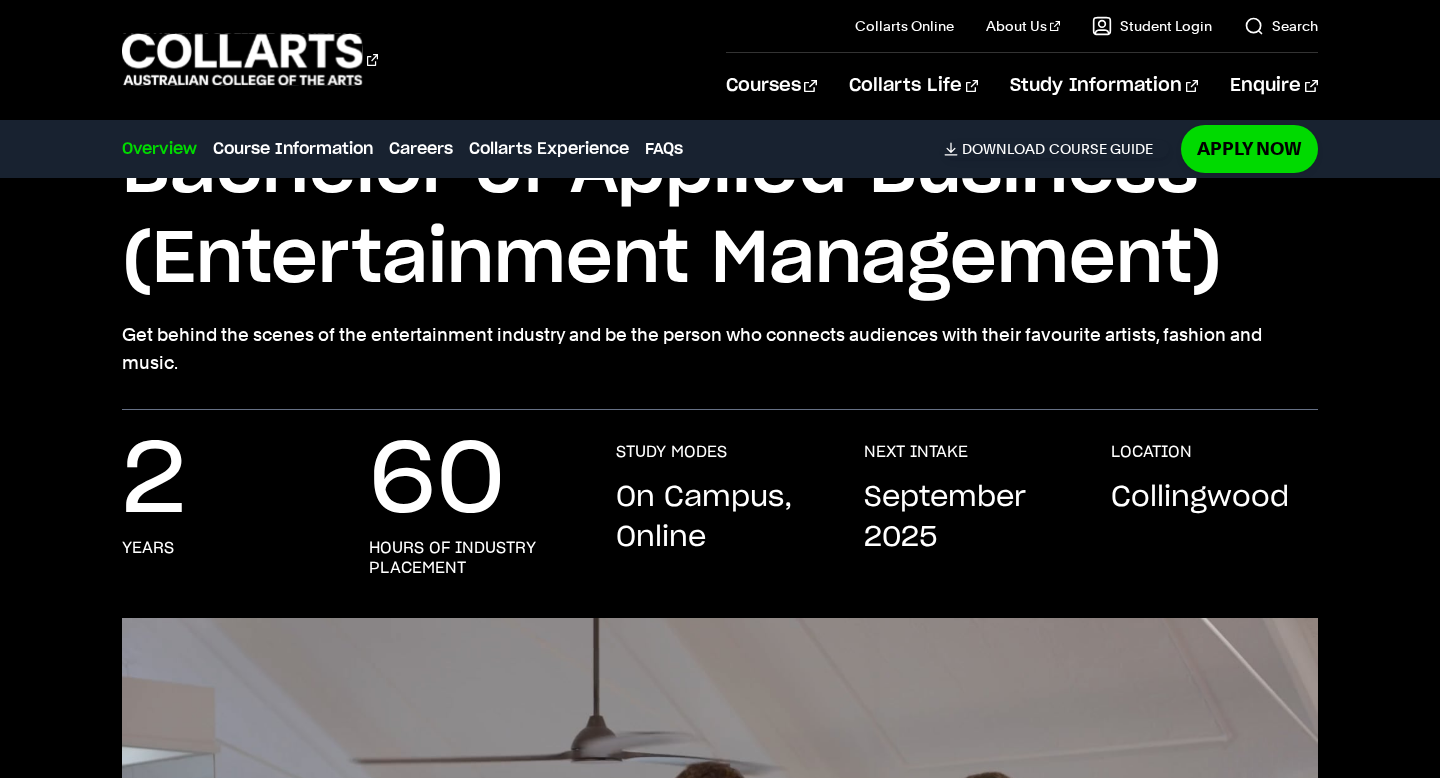 scroll, scrollTop: 0, scrollLeft: 0, axis: both 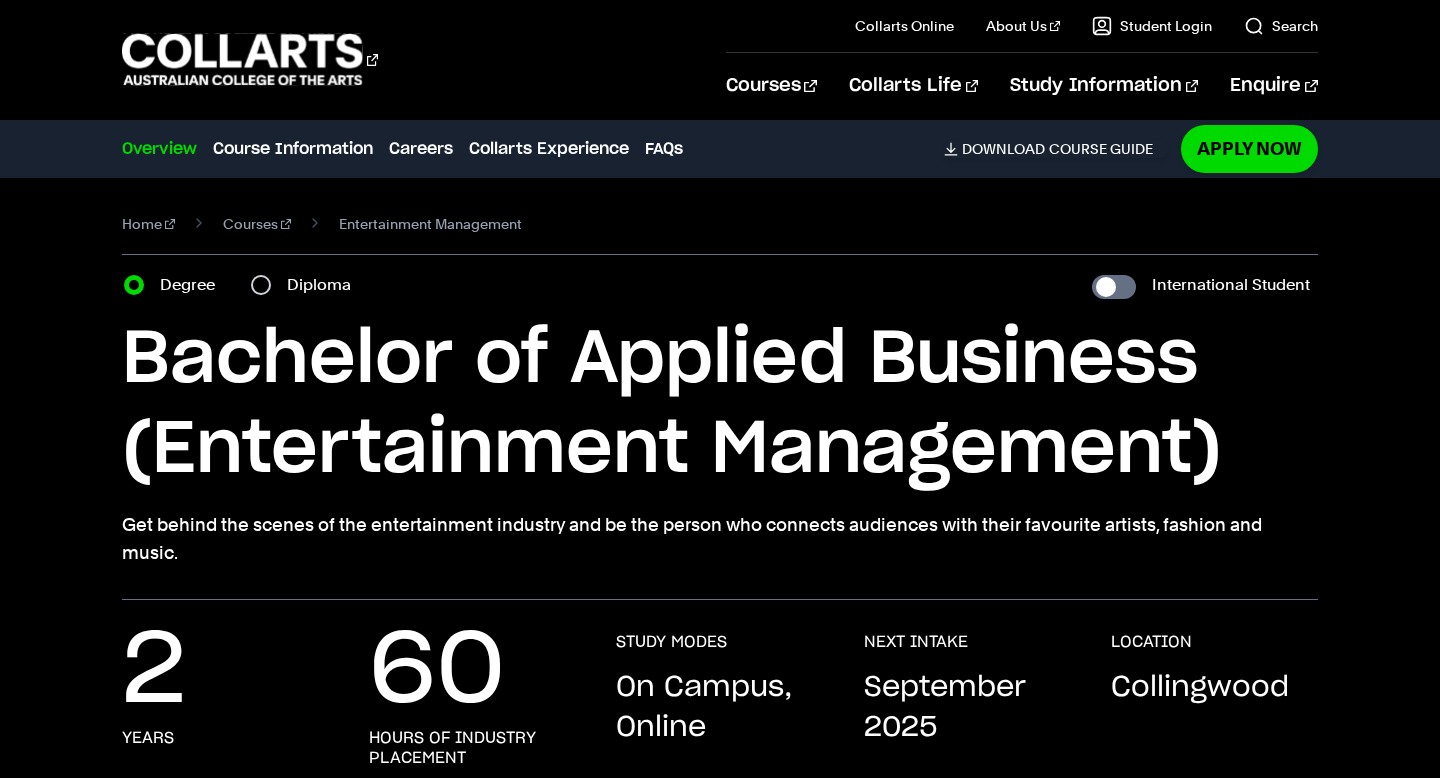 click on "Overview
Course Information
Careers
Collarts Experience
FAQs
Download  Course Guide" at bounding box center (645, 149) 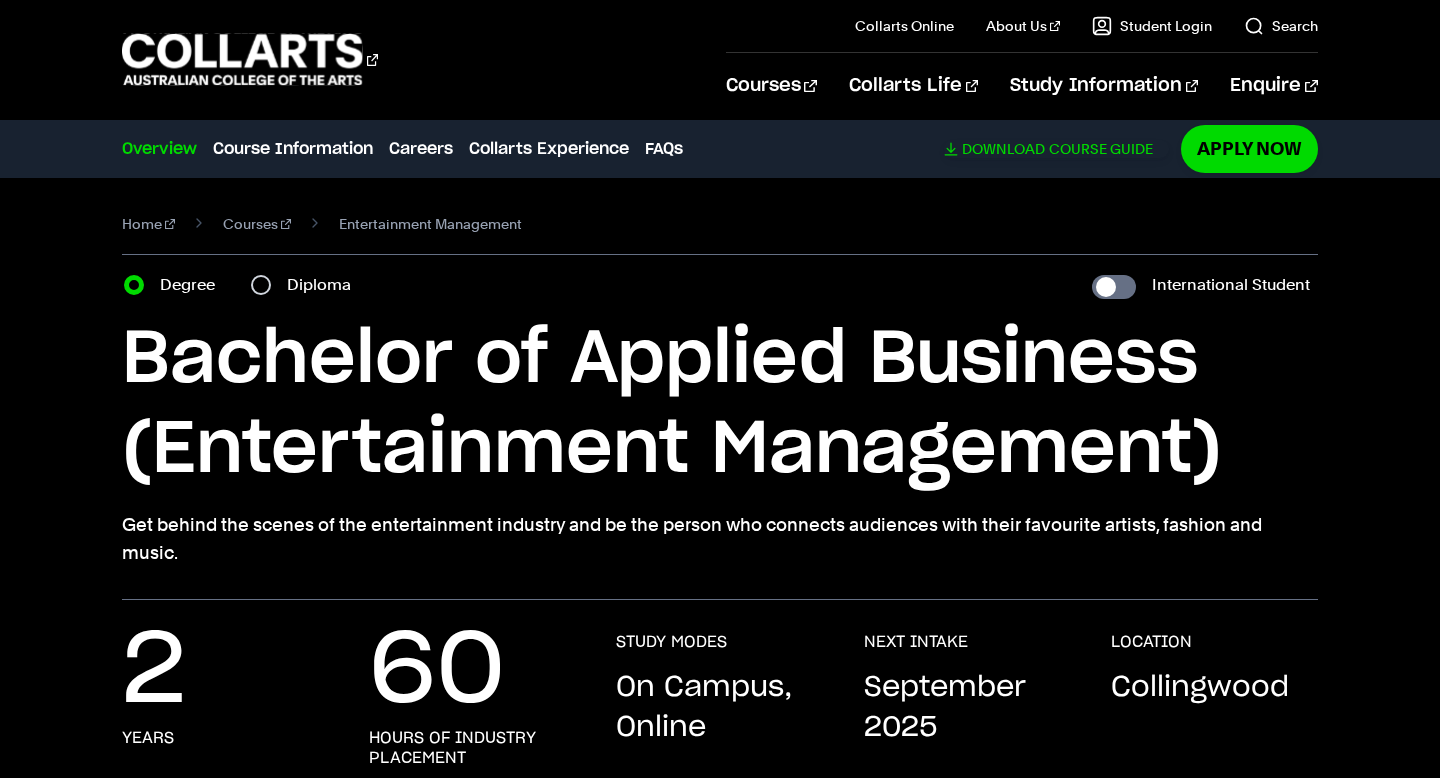 click on "Download  Course Guide" at bounding box center [1056, 149] 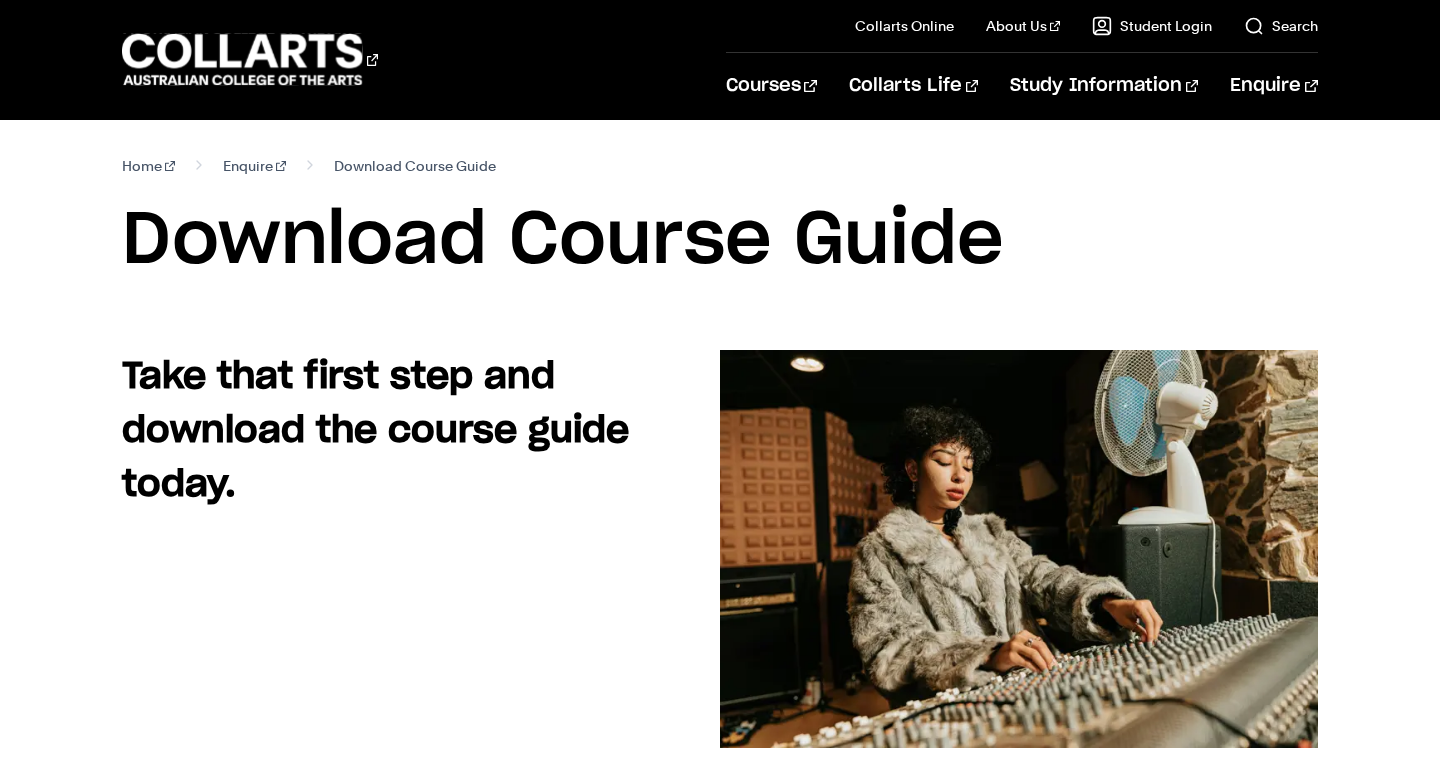 scroll, scrollTop: 0, scrollLeft: 0, axis: both 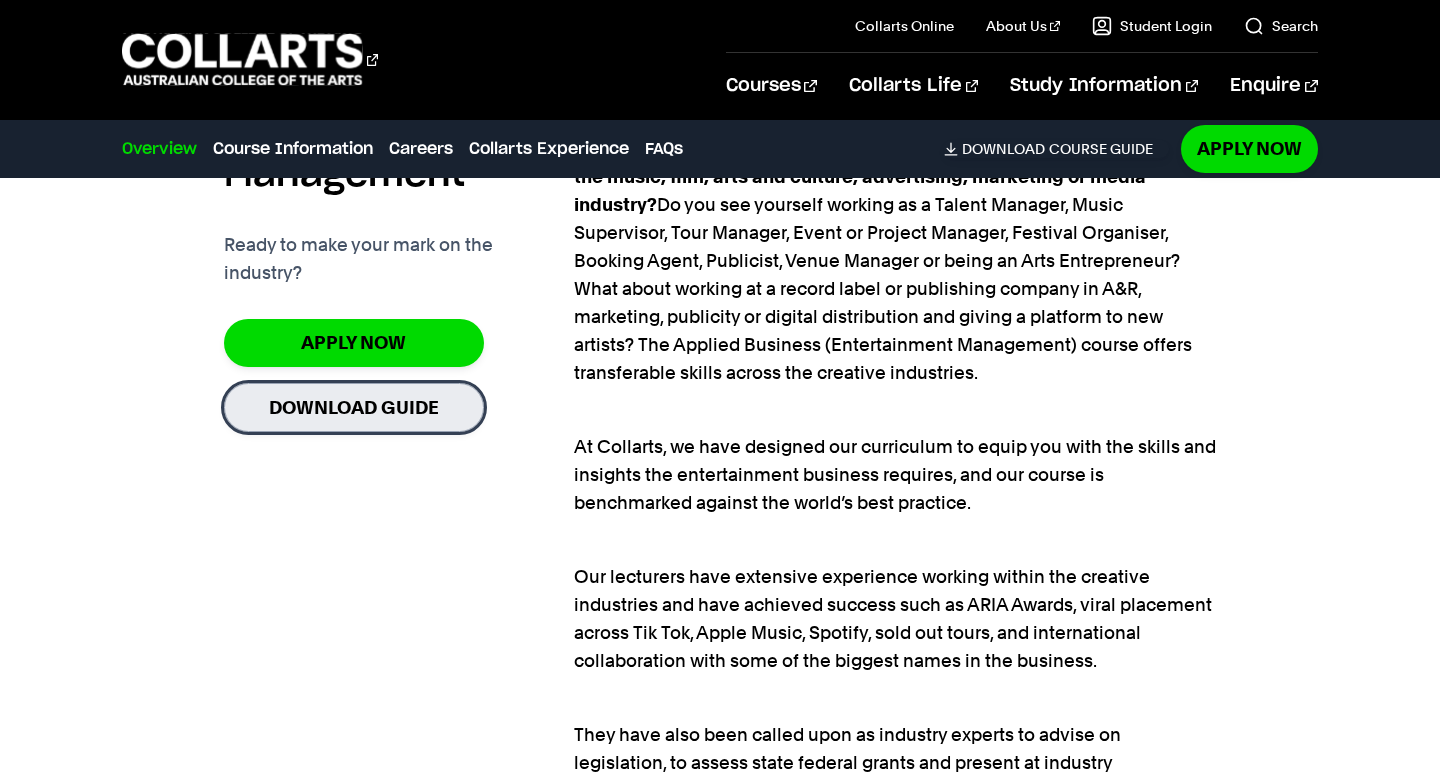 click on "Download Guide" at bounding box center [354, 407] 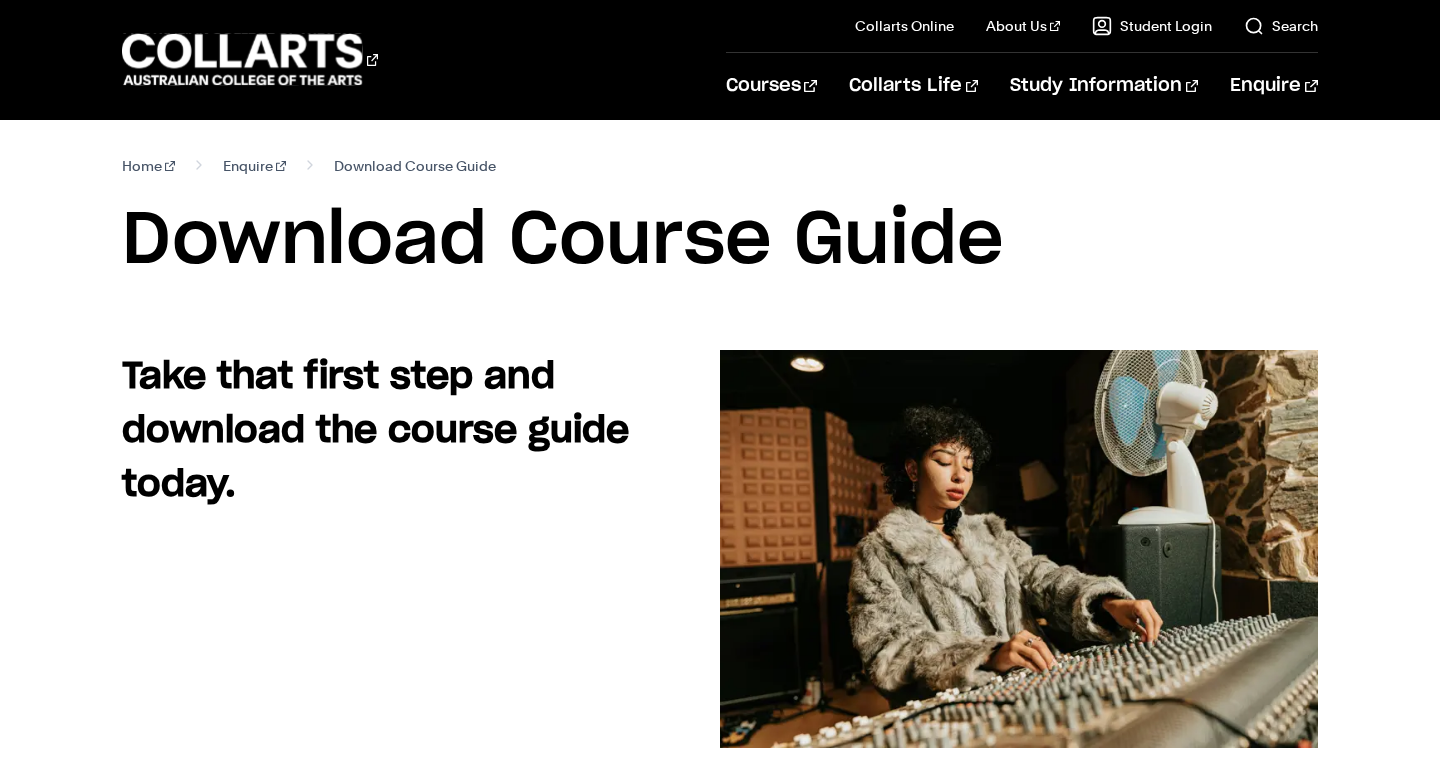 scroll, scrollTop: 0, scrollLeft: 0, axis: both 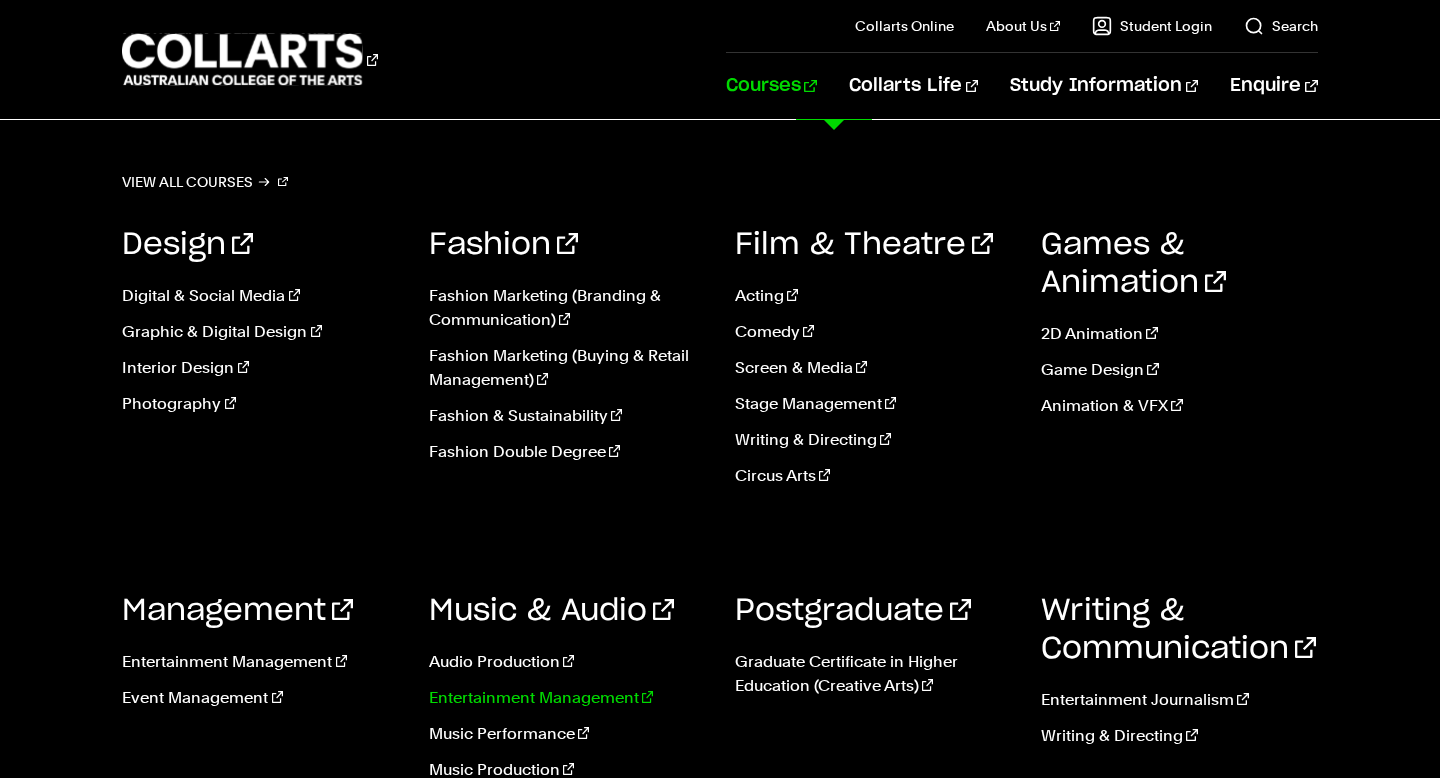 click on "Entertainment Management" at bounding box center [567, 698] 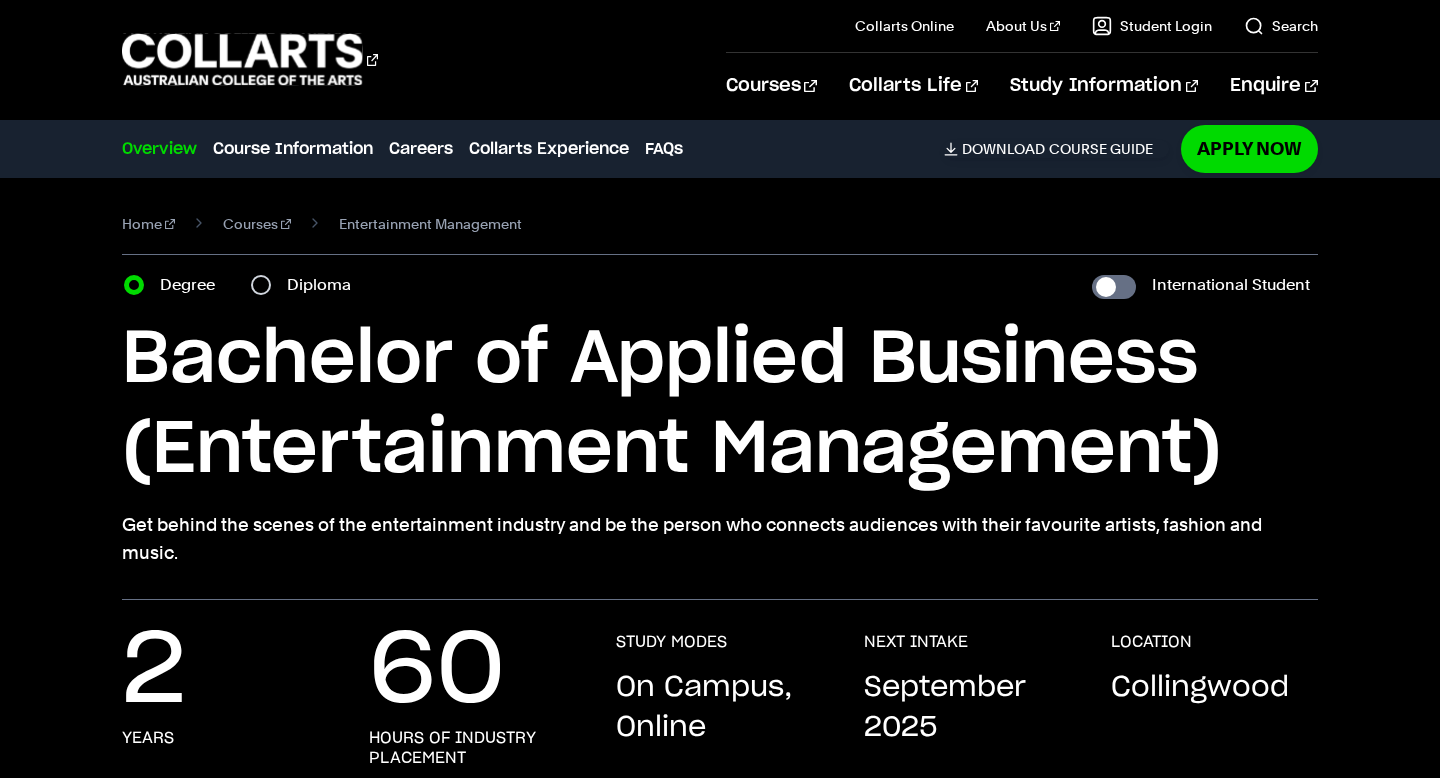scroll, scrollTop: 0, scrollLeft: 0, axis: both 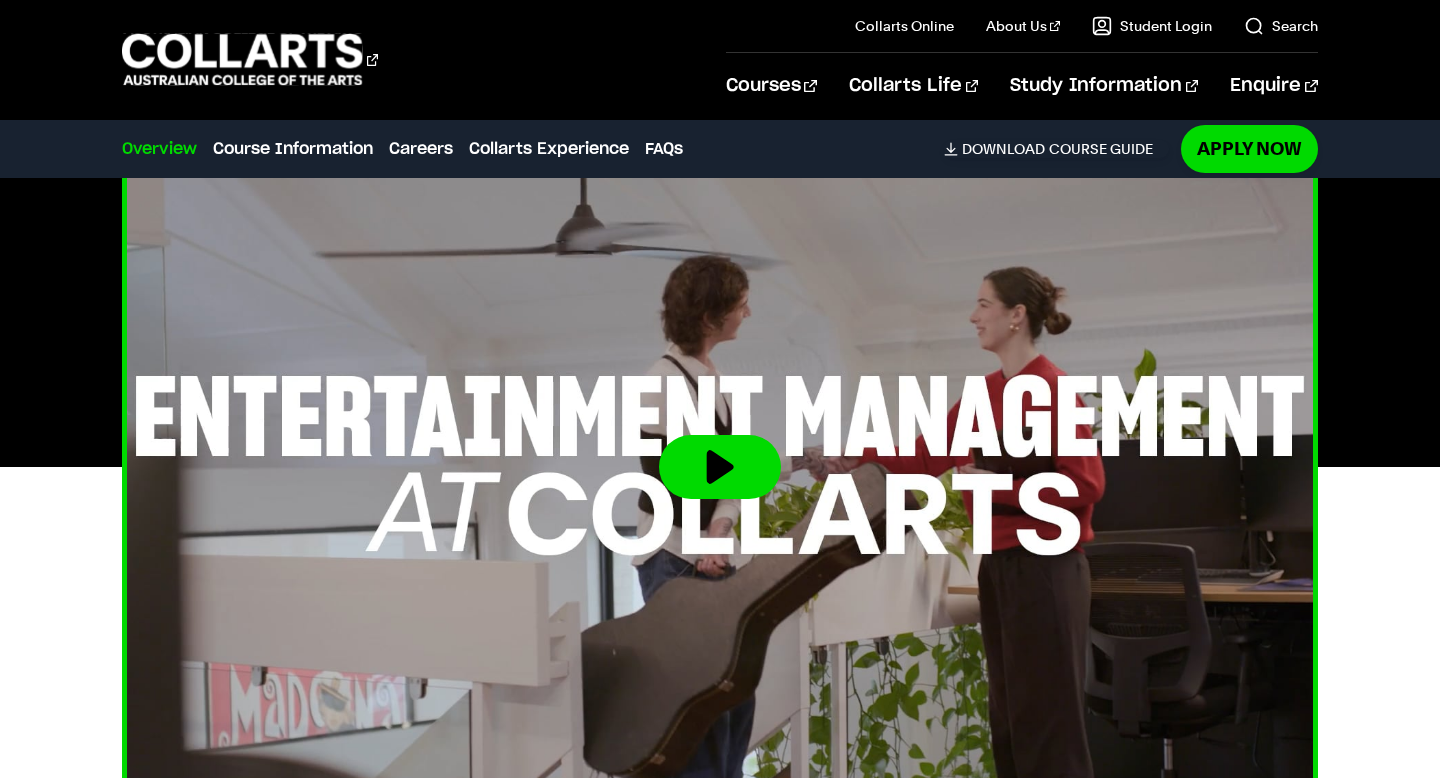 click at bounding box center [720, 467] 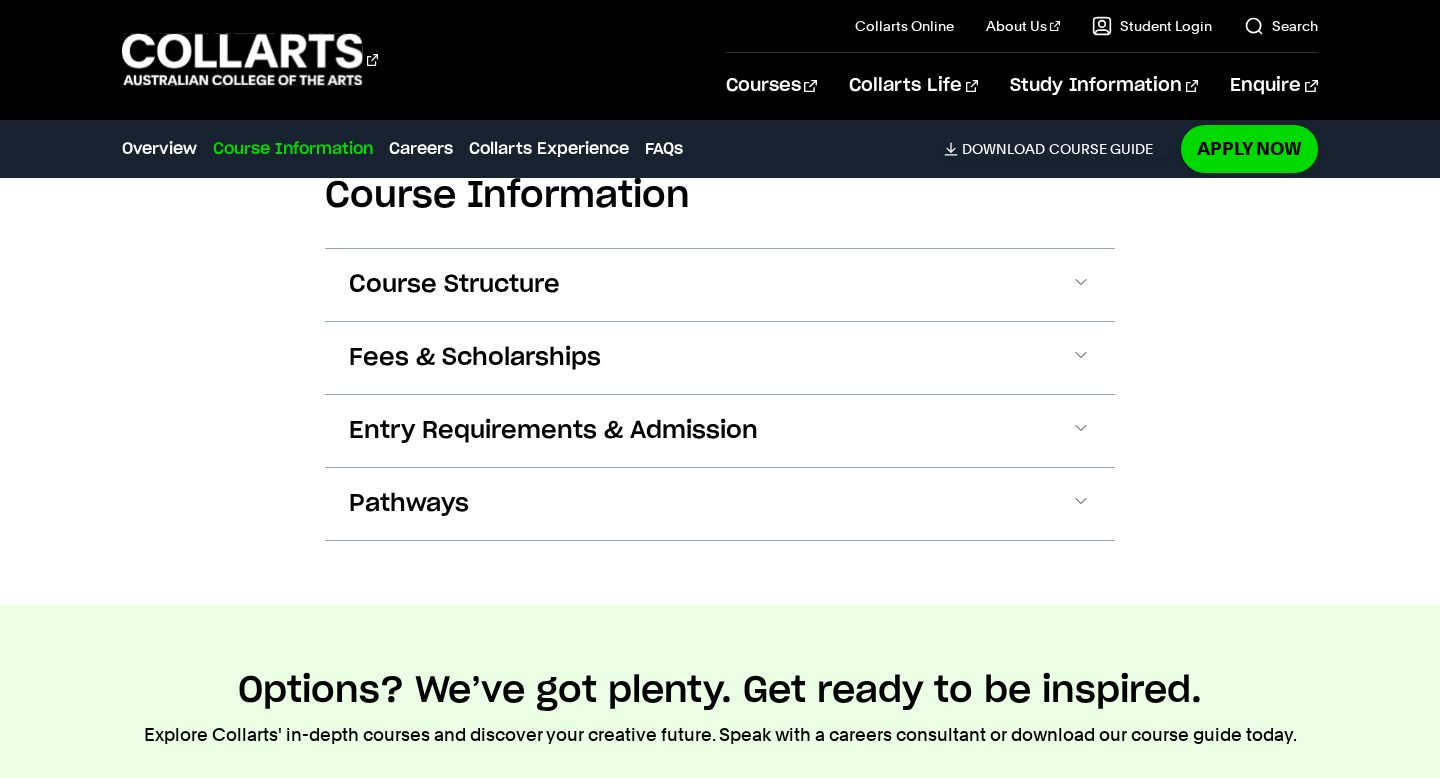 scroll, scrollTop: 2907, scrollLeft: 0, axis: vertical 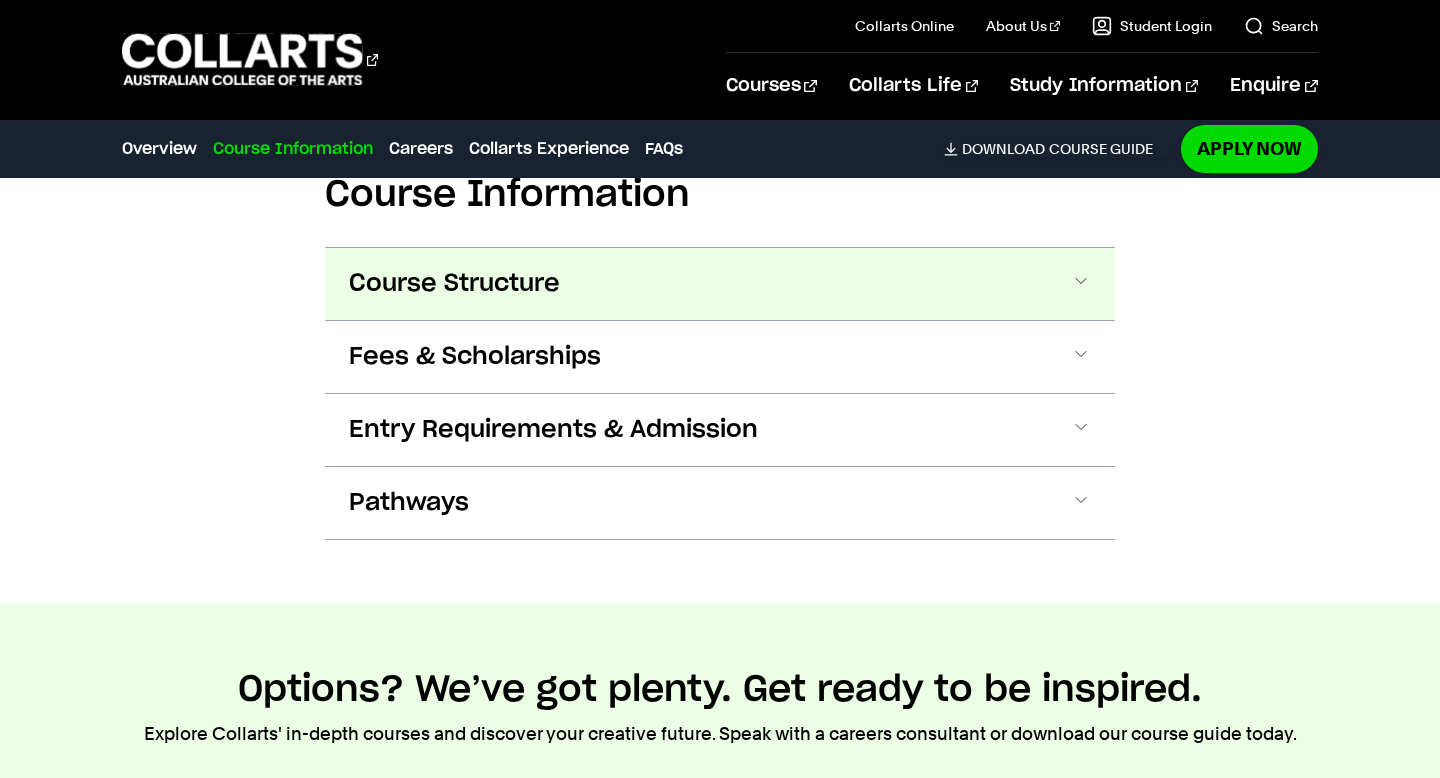 click on "Course Structure" at bounding box center [720, 284] 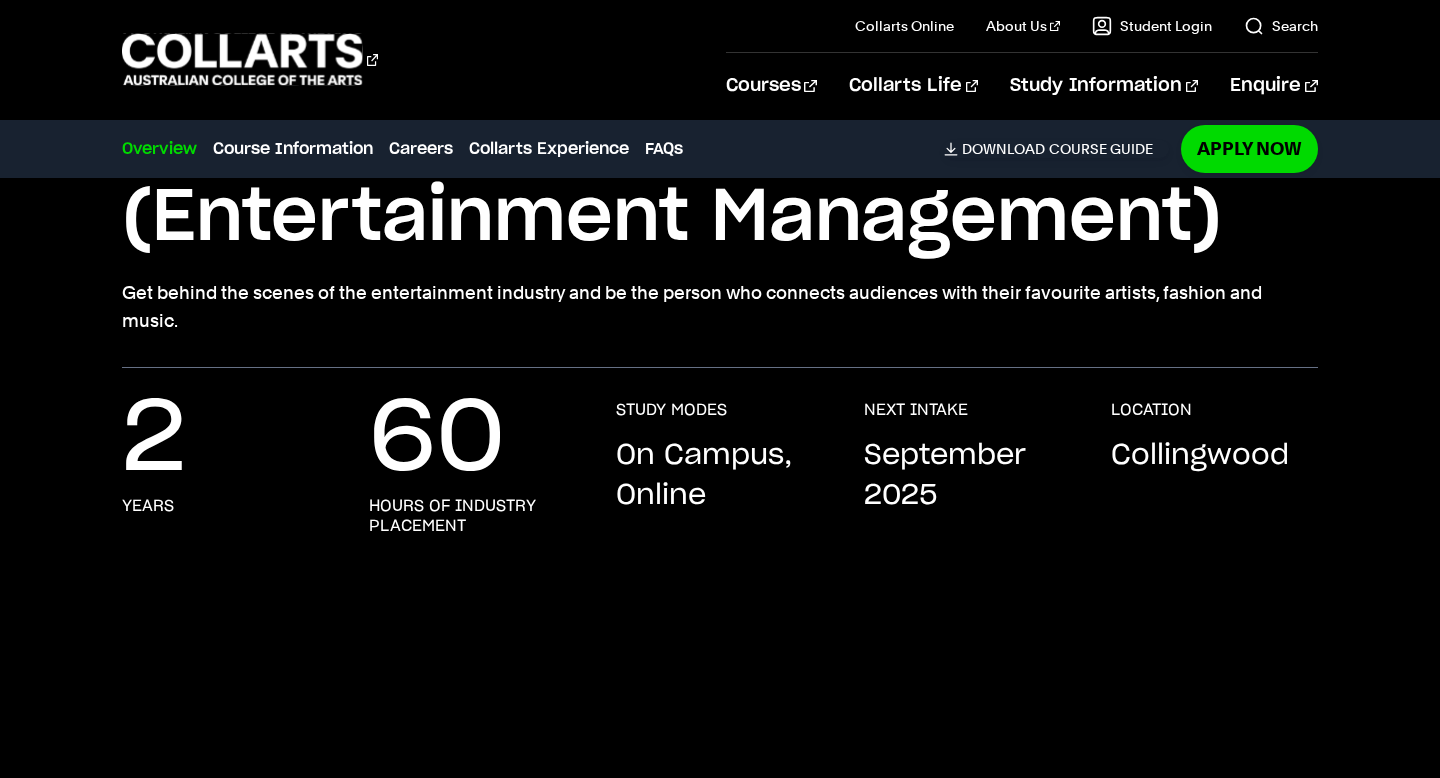 scroll, scrollTop: 235, scrollLeft: 0, axis: vertical 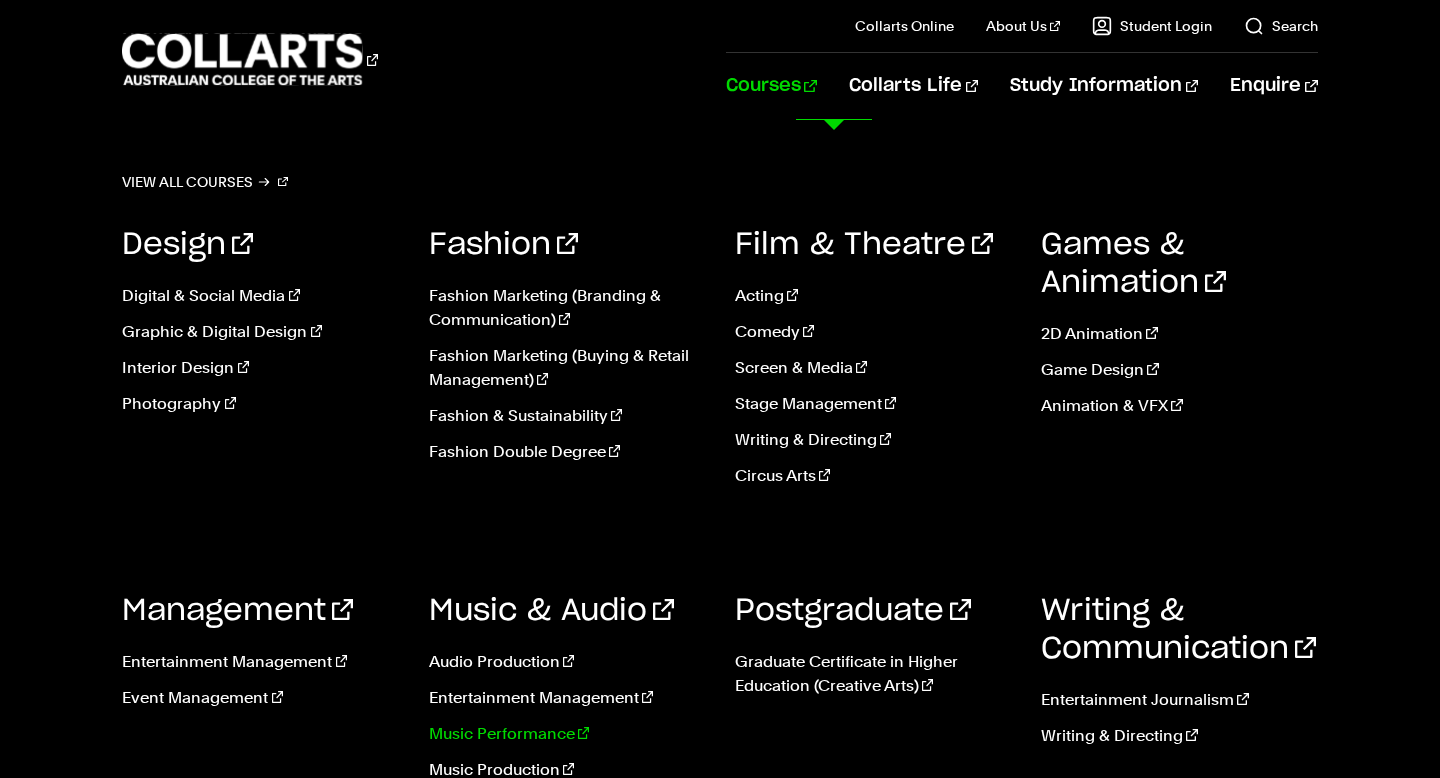 click on "Music Performance" at bounding box center [567, 734] 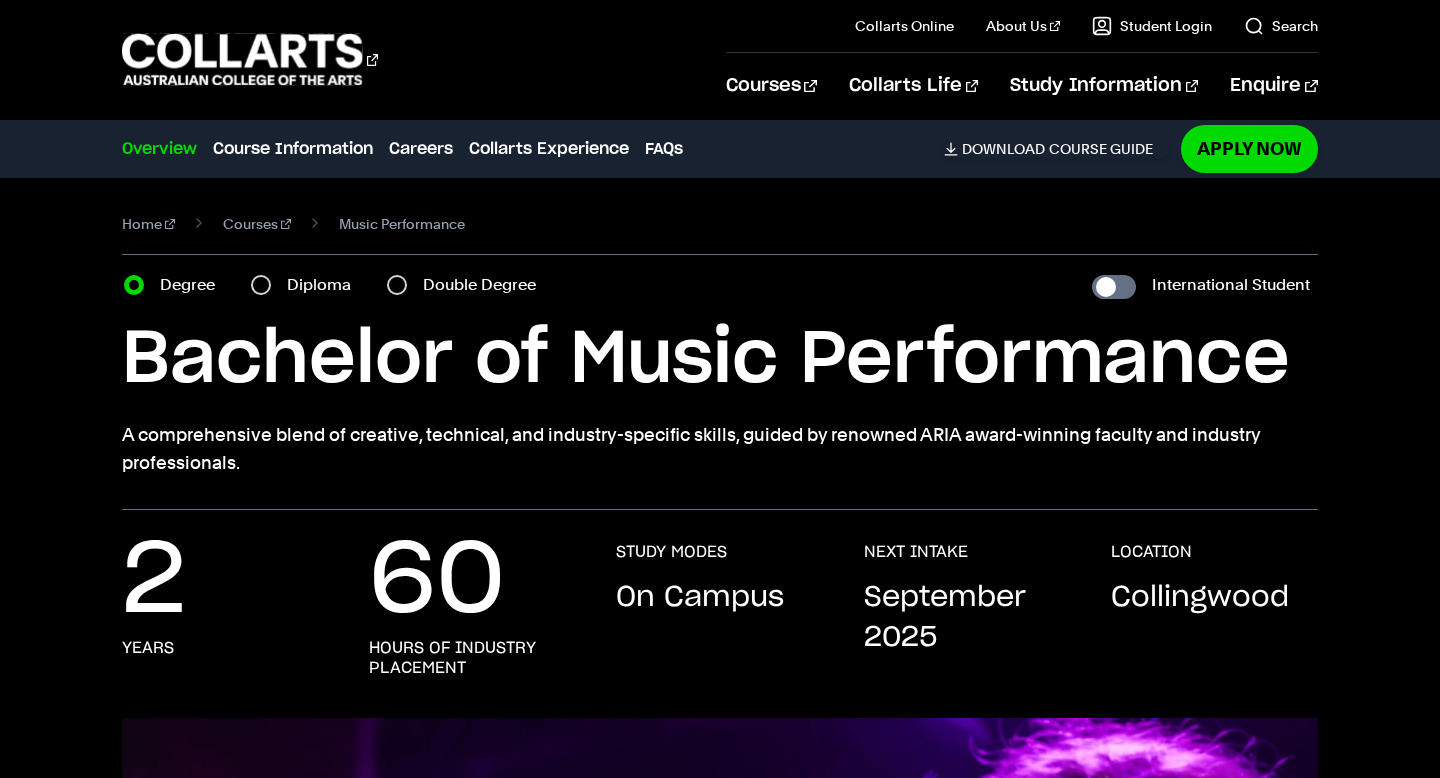 scroll, scrollTop: 0, scrollLeft: 0, axis: both 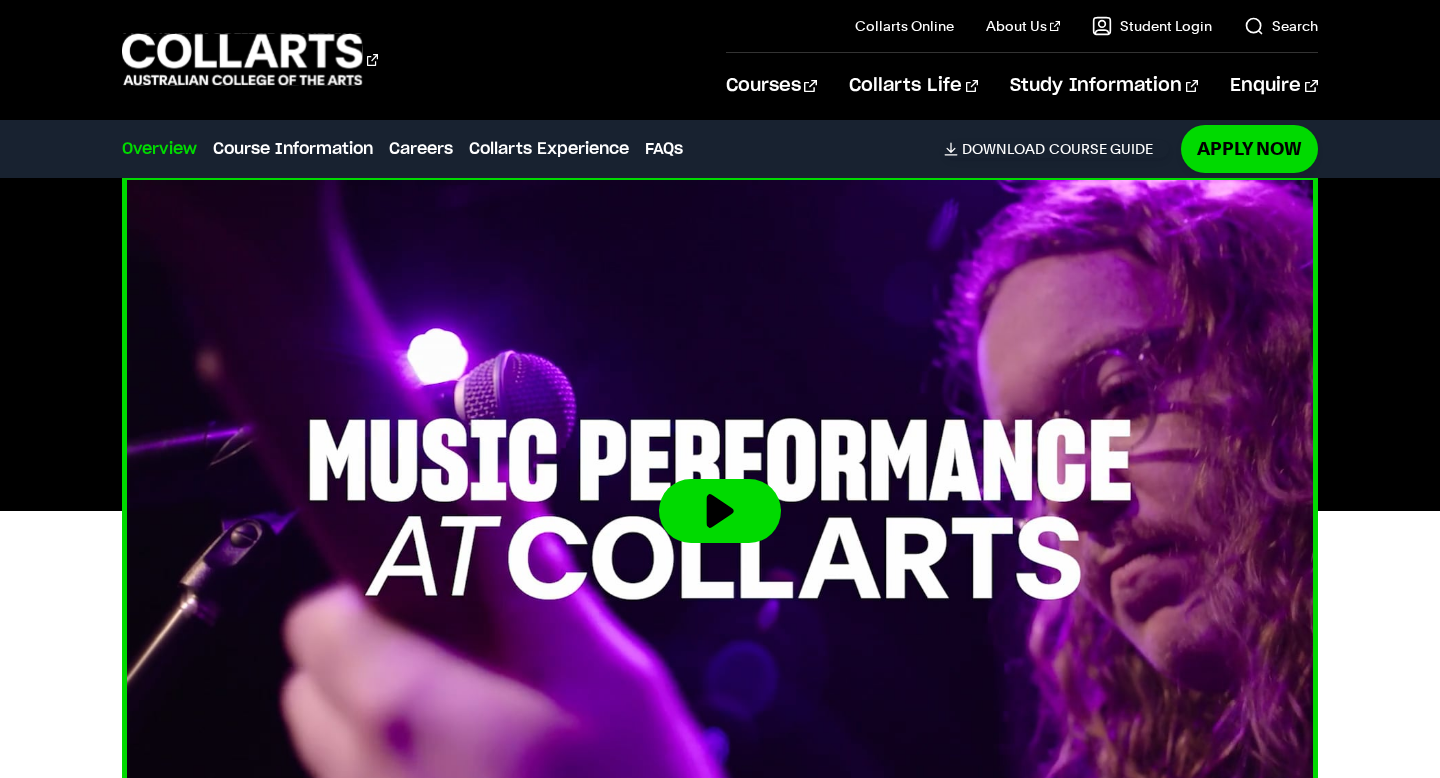 click at bounding box center (720, 511) 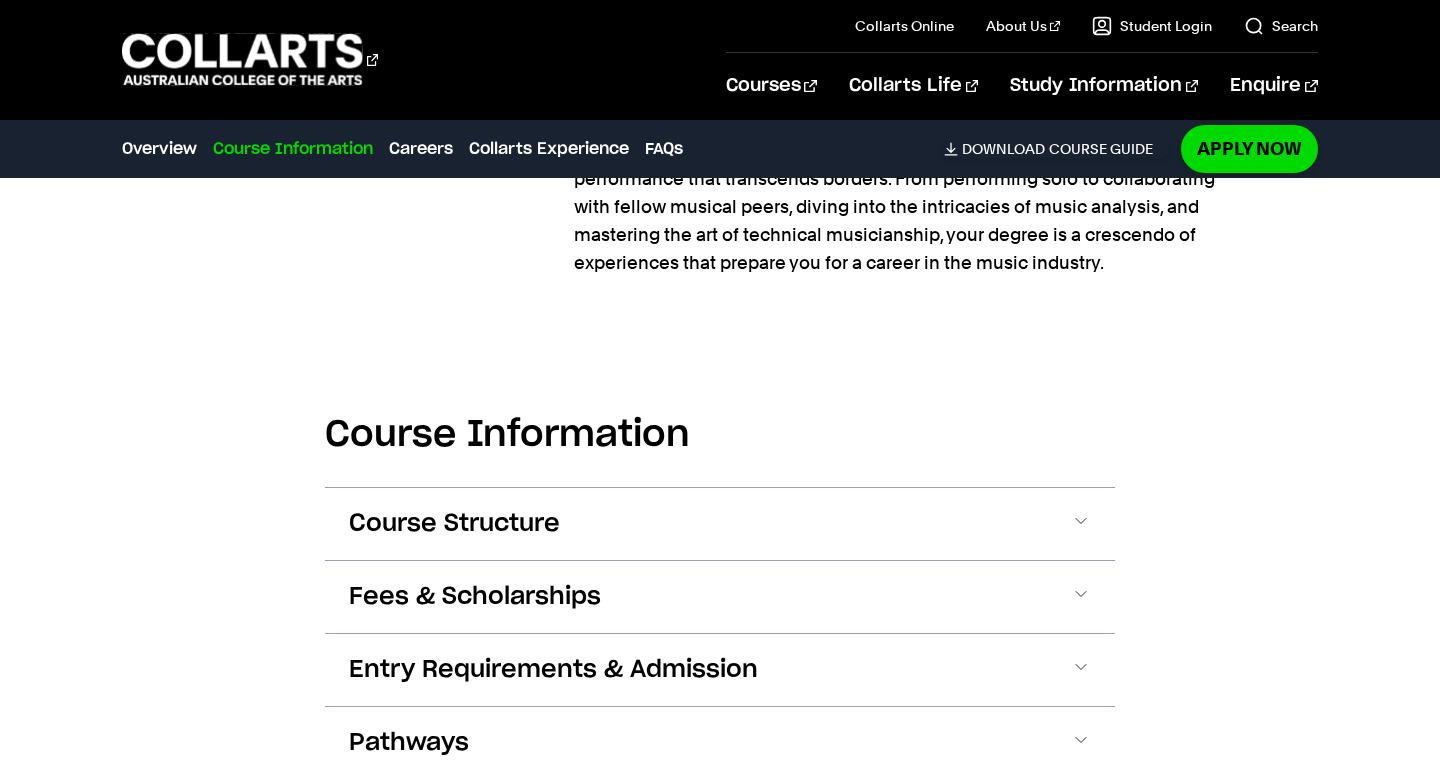 scroll, scrollTop: 1748, scrollLeft: 0, axis: vertical 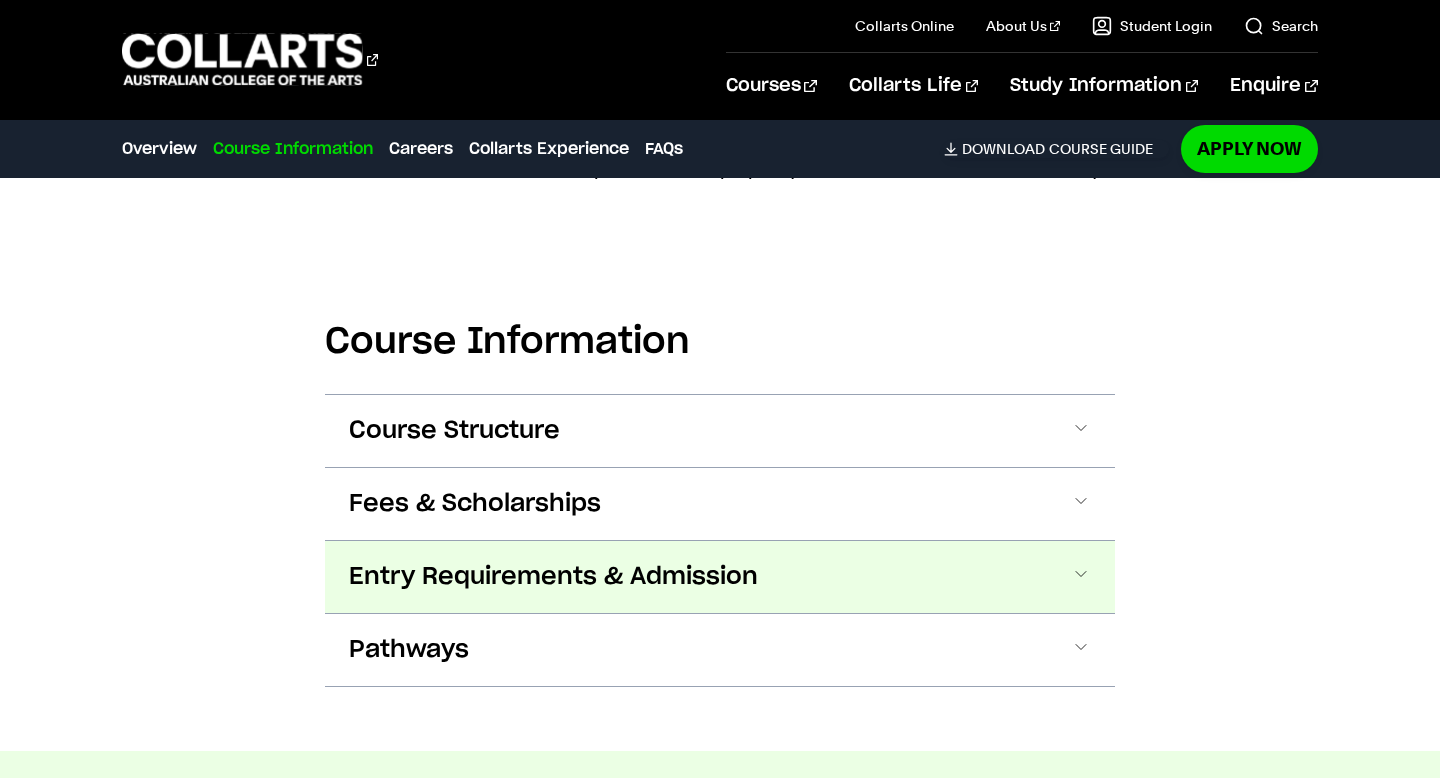 click on "Entry Requirements & Admission" at bounding box center [720, 577] 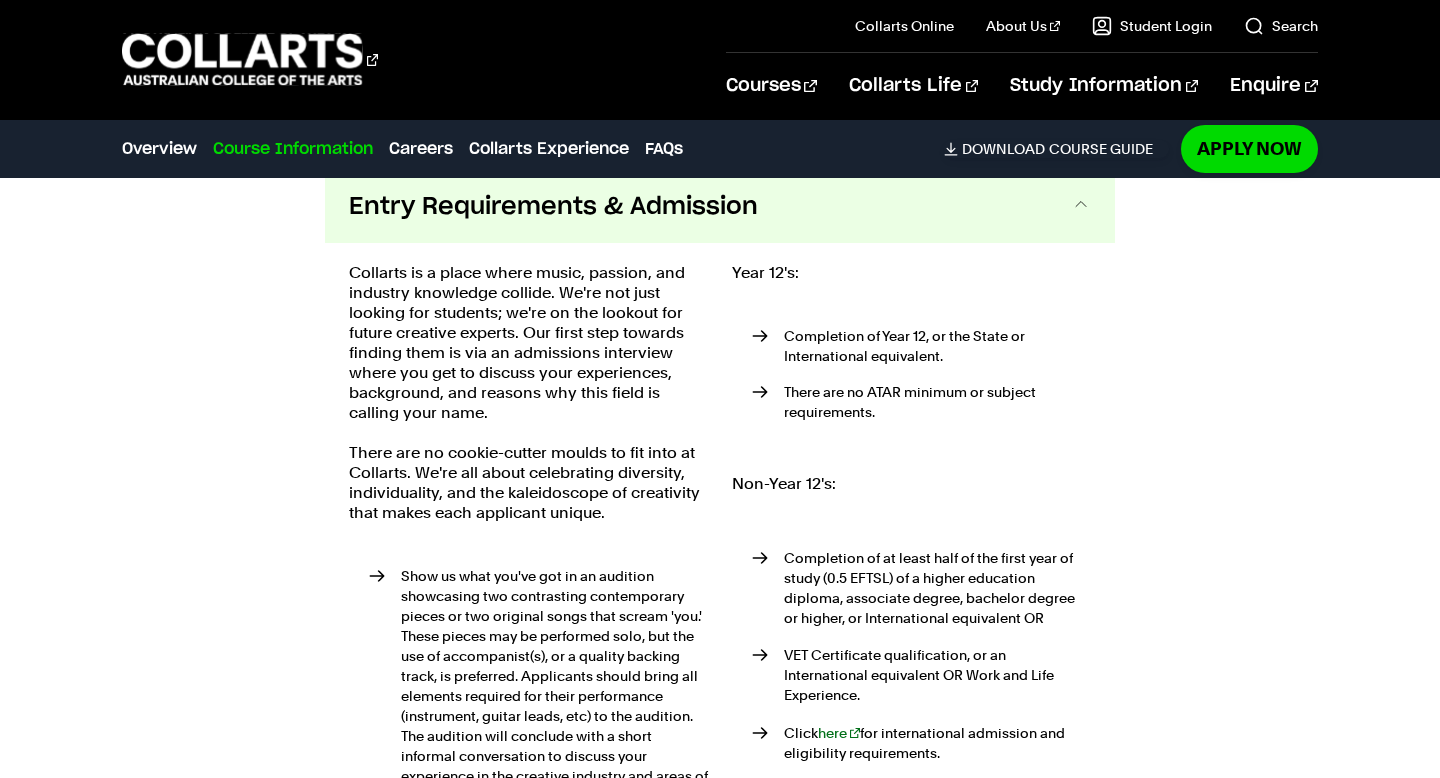 scroll, scrollTop: 2115, scrollLeft: 0, axis: vertical 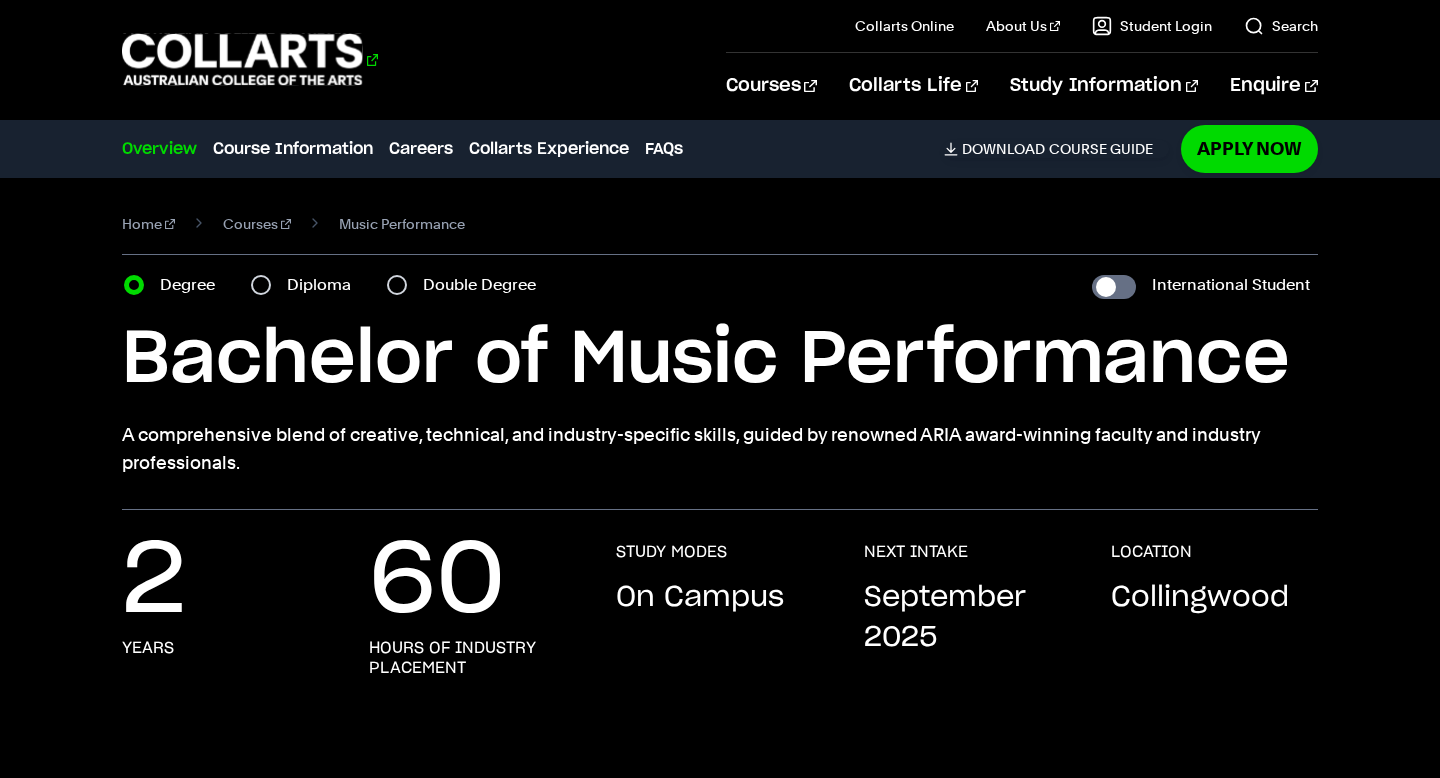 click 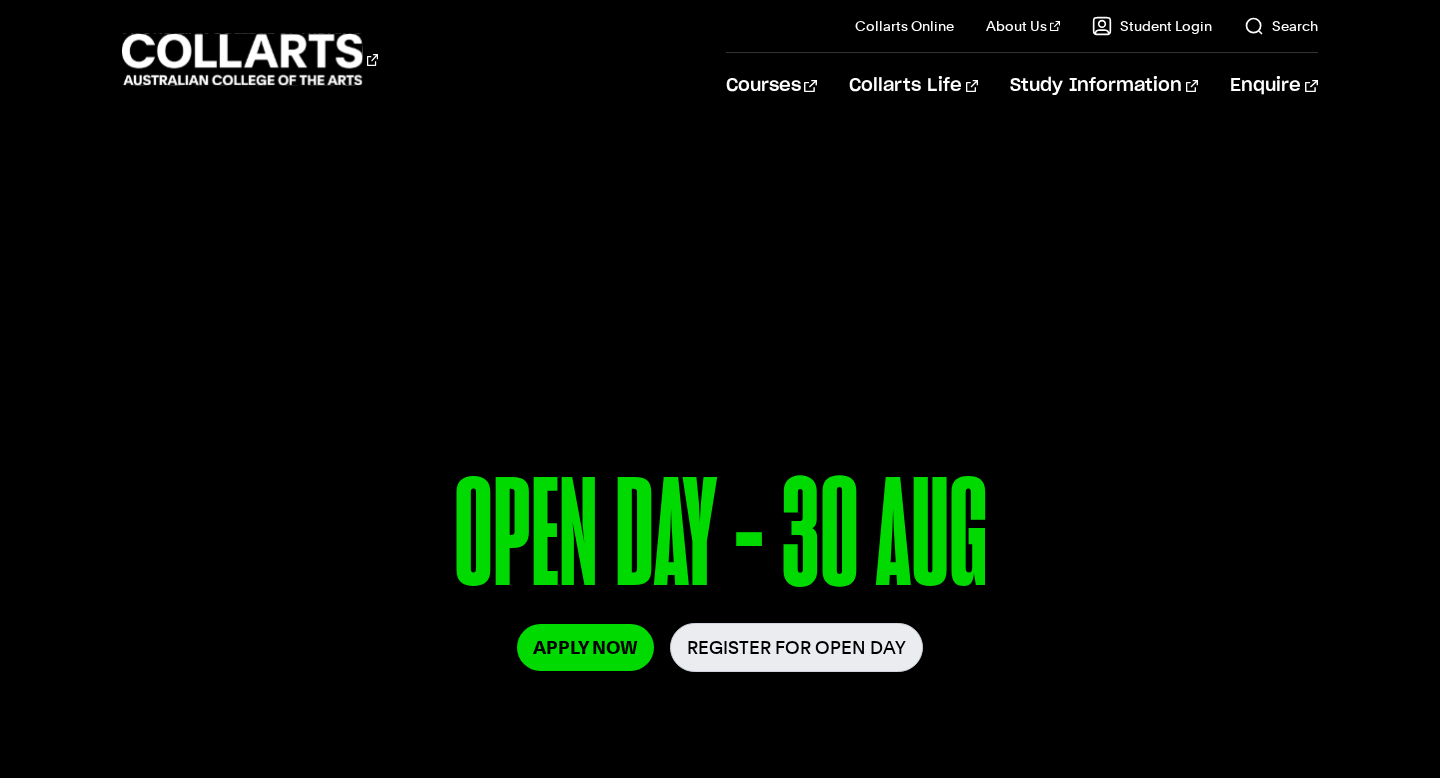scroll, scrollTop: 774, scrollLeft: 0, axis: vertical 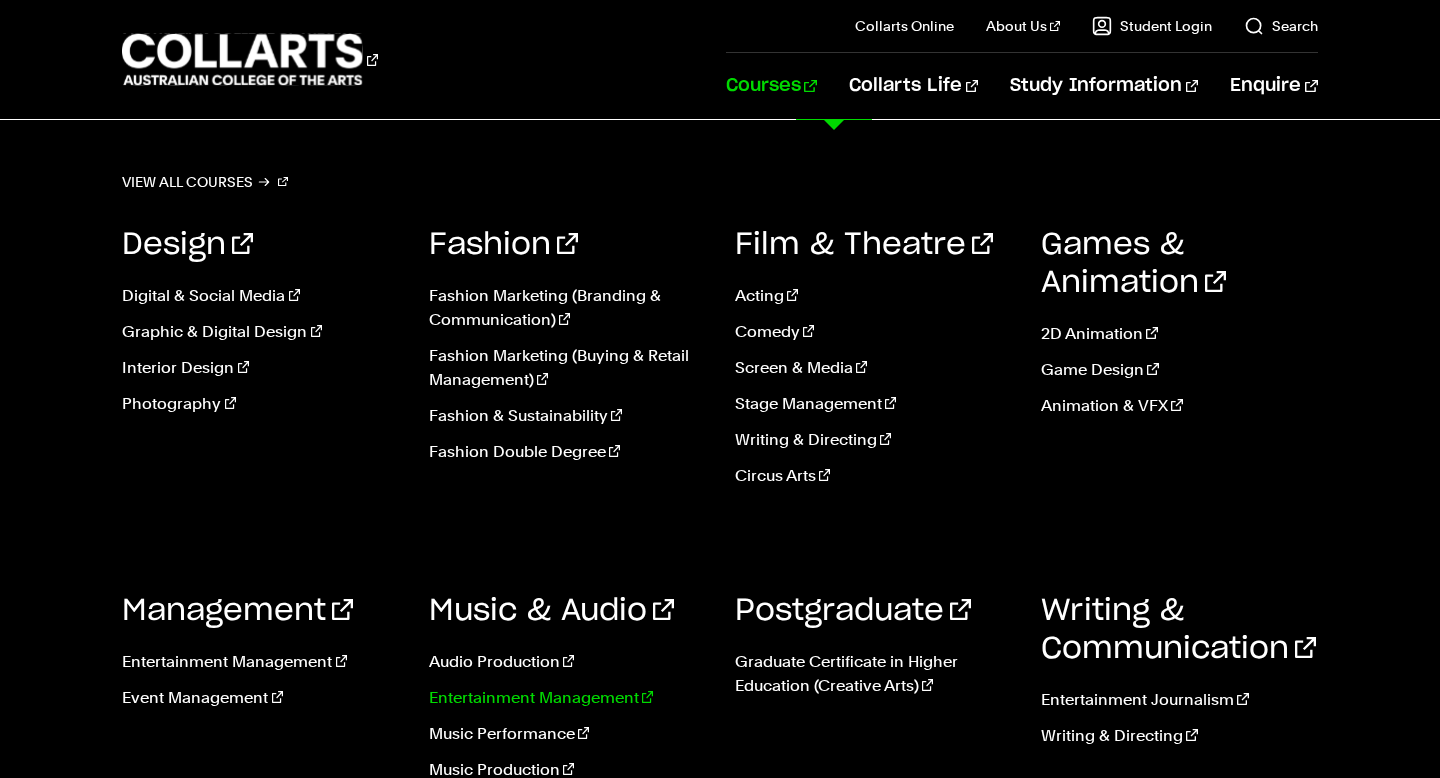 click on "Entertainment Management" at bounding box center (567, 698) 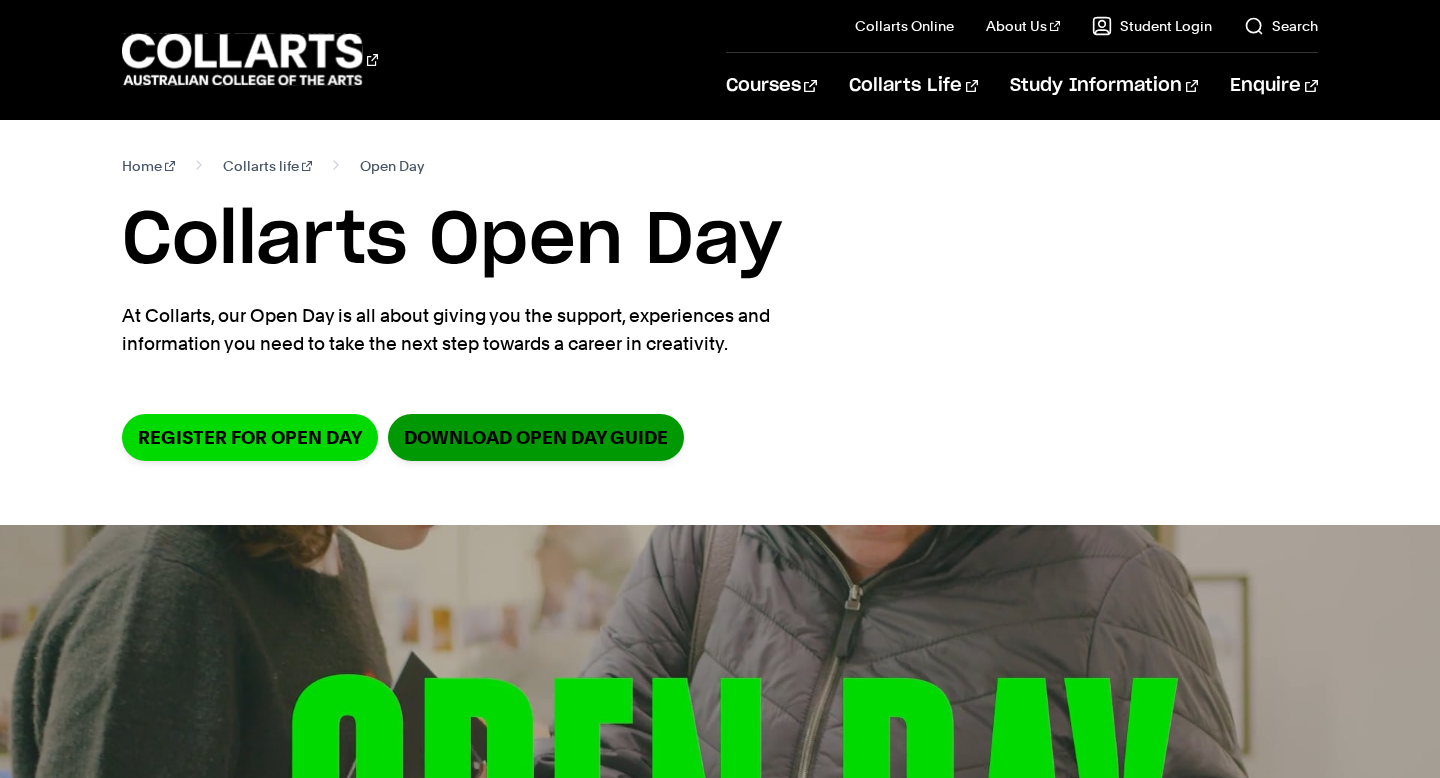 scroll, scrollTop: 0, scrollLeft: 0, axis: both 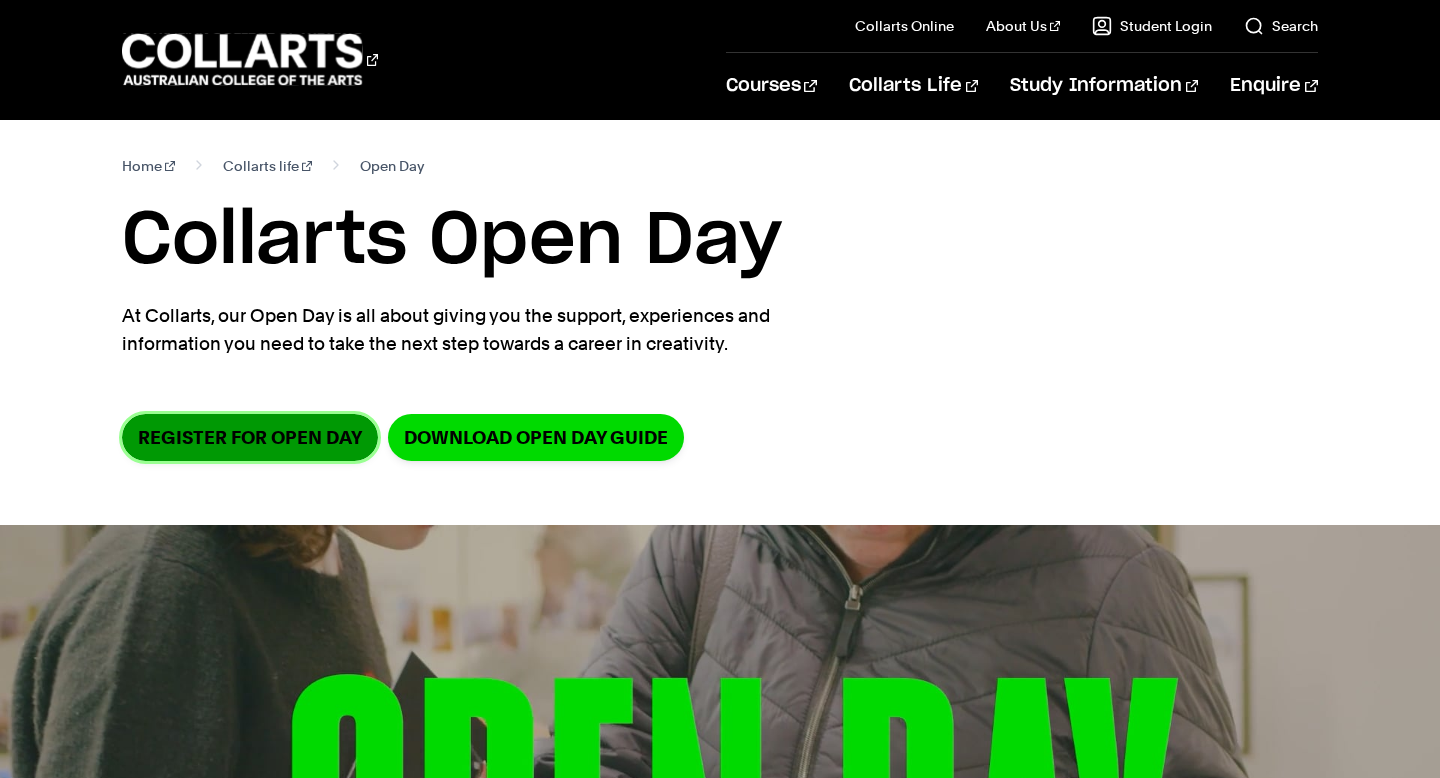 click on "Register for Open Day" at bounding box center [250, 437] 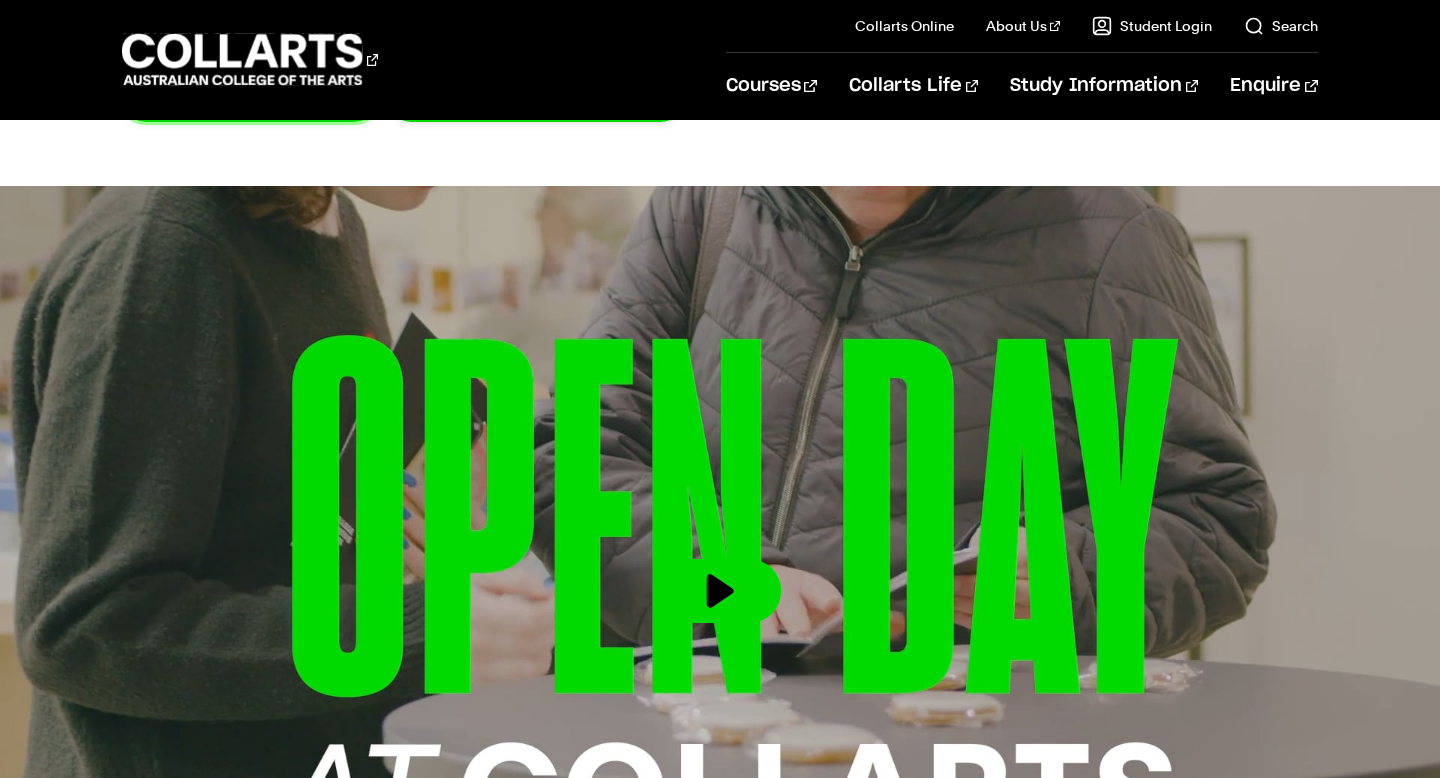 scroll, scrollTop: 0, scrollLeft: 0, axis: both 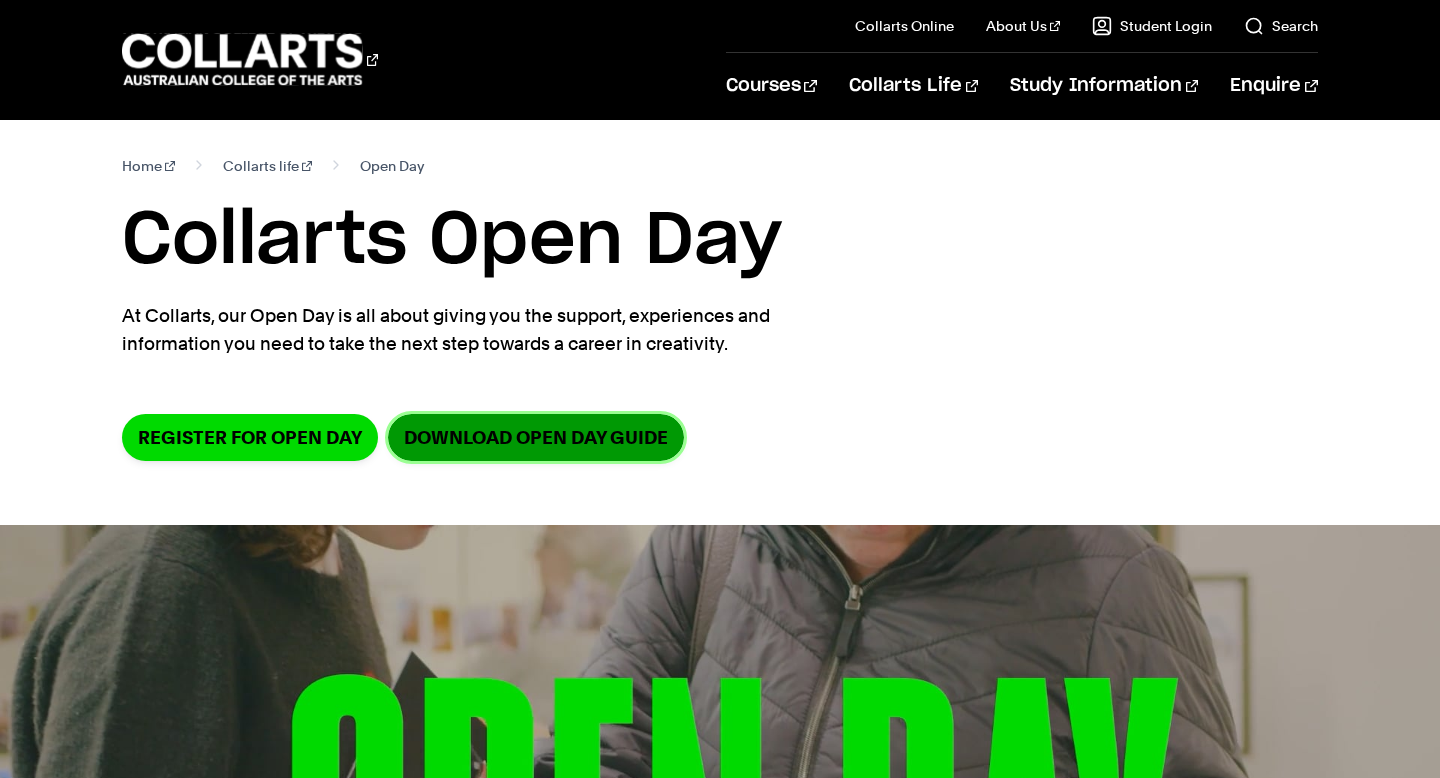 click on "DOWNLOAD OPEN DAY GUIDE" at bounding box center [536, 437] 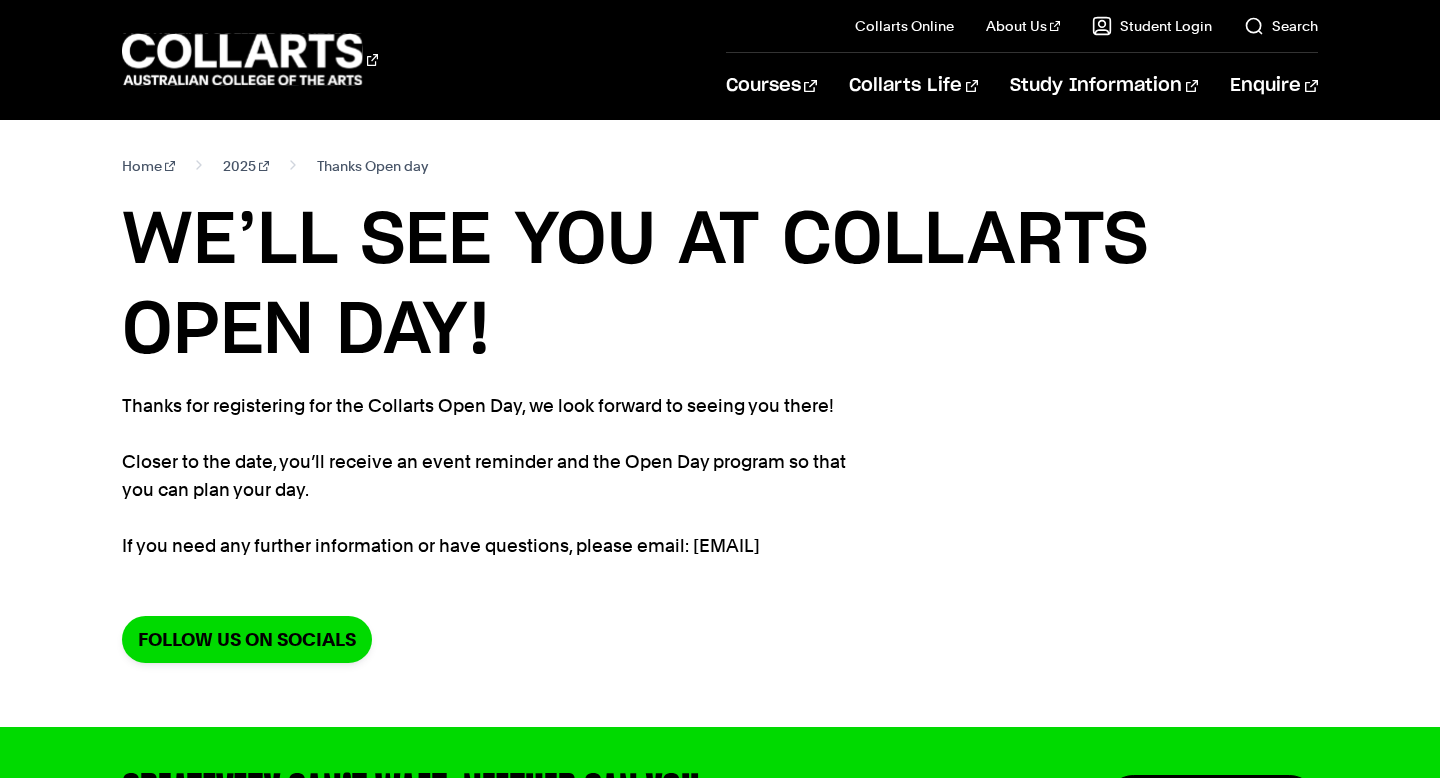scroll, scrollTop: 71, scrollLeft: 0, axis: vertical 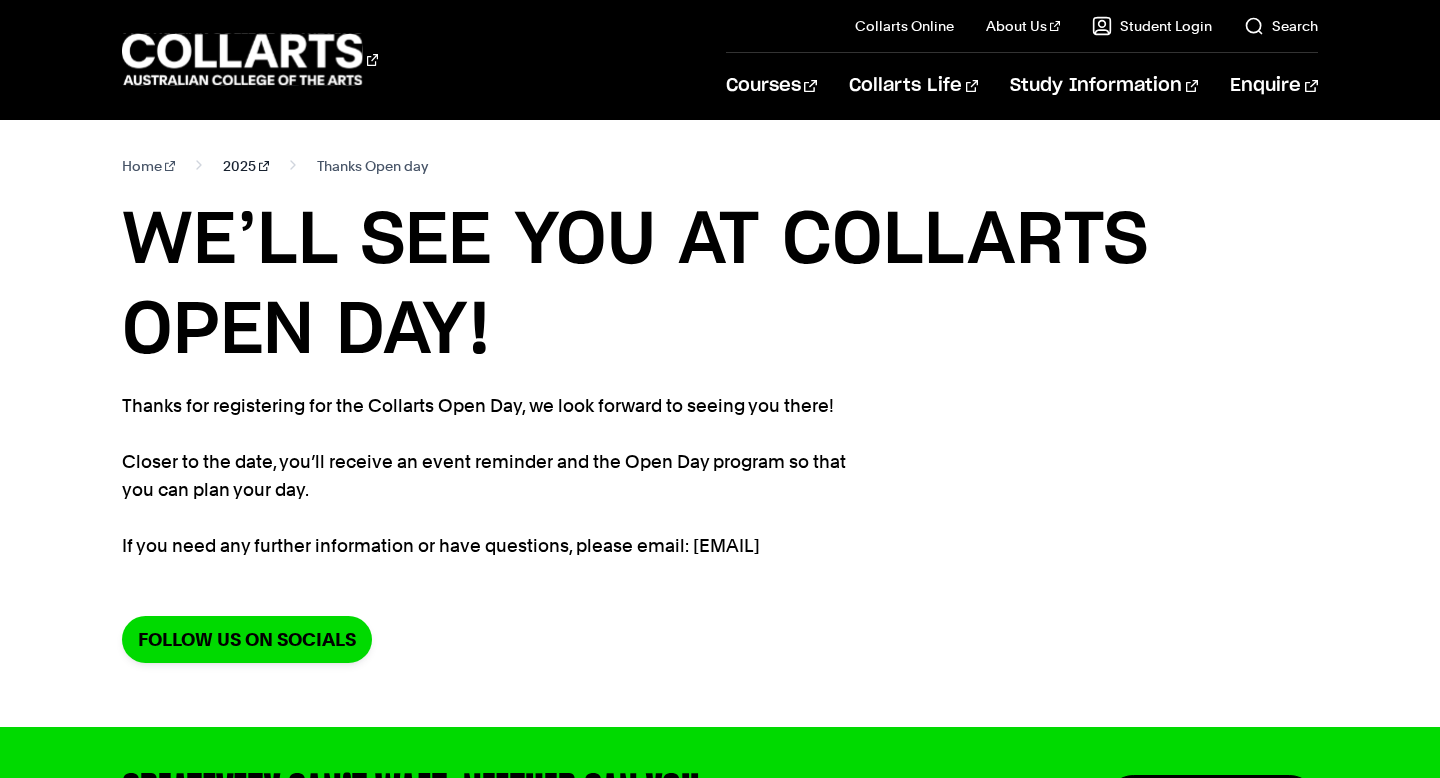 click on "2025" at bounding box center [246, 166] 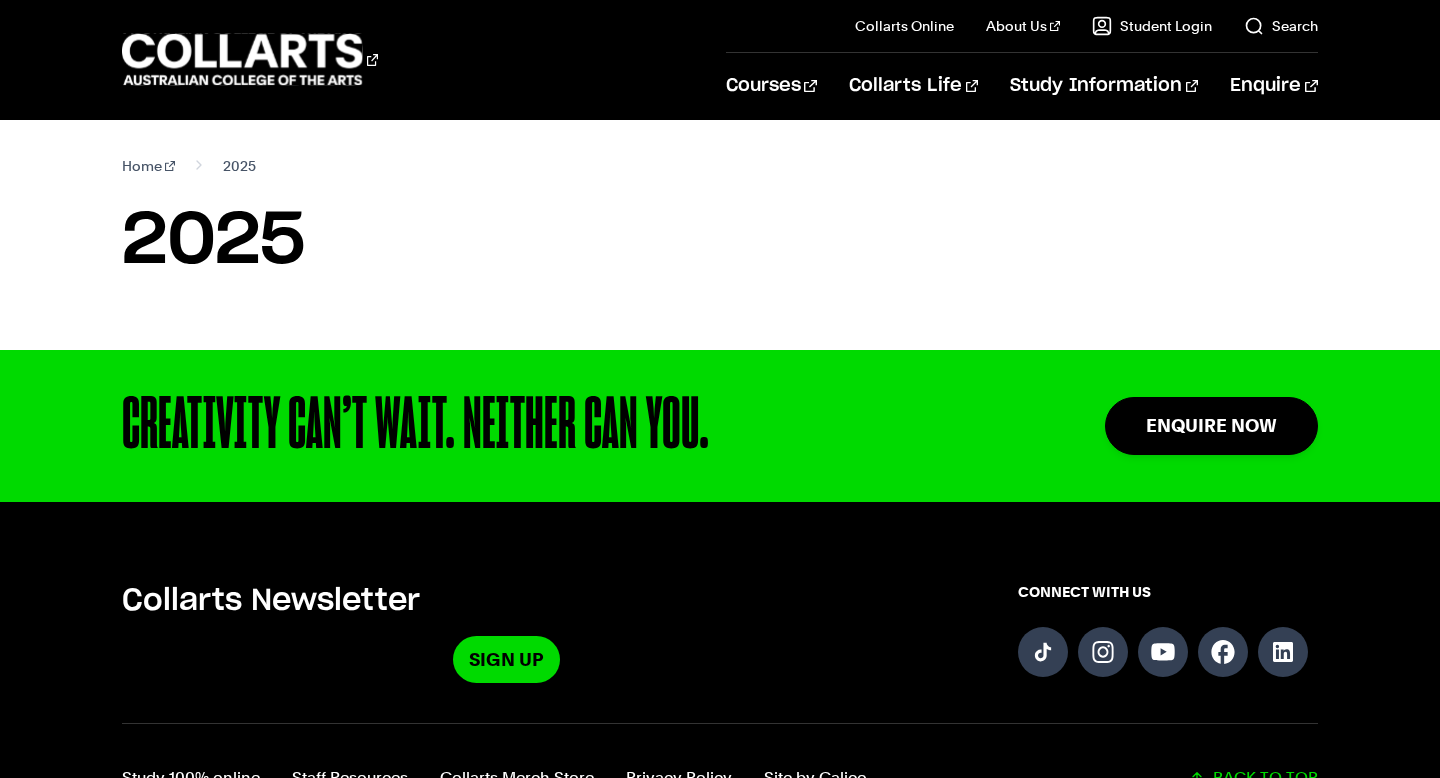 scroll, scrollTop: 0, scrollLeft: 0, axis: both 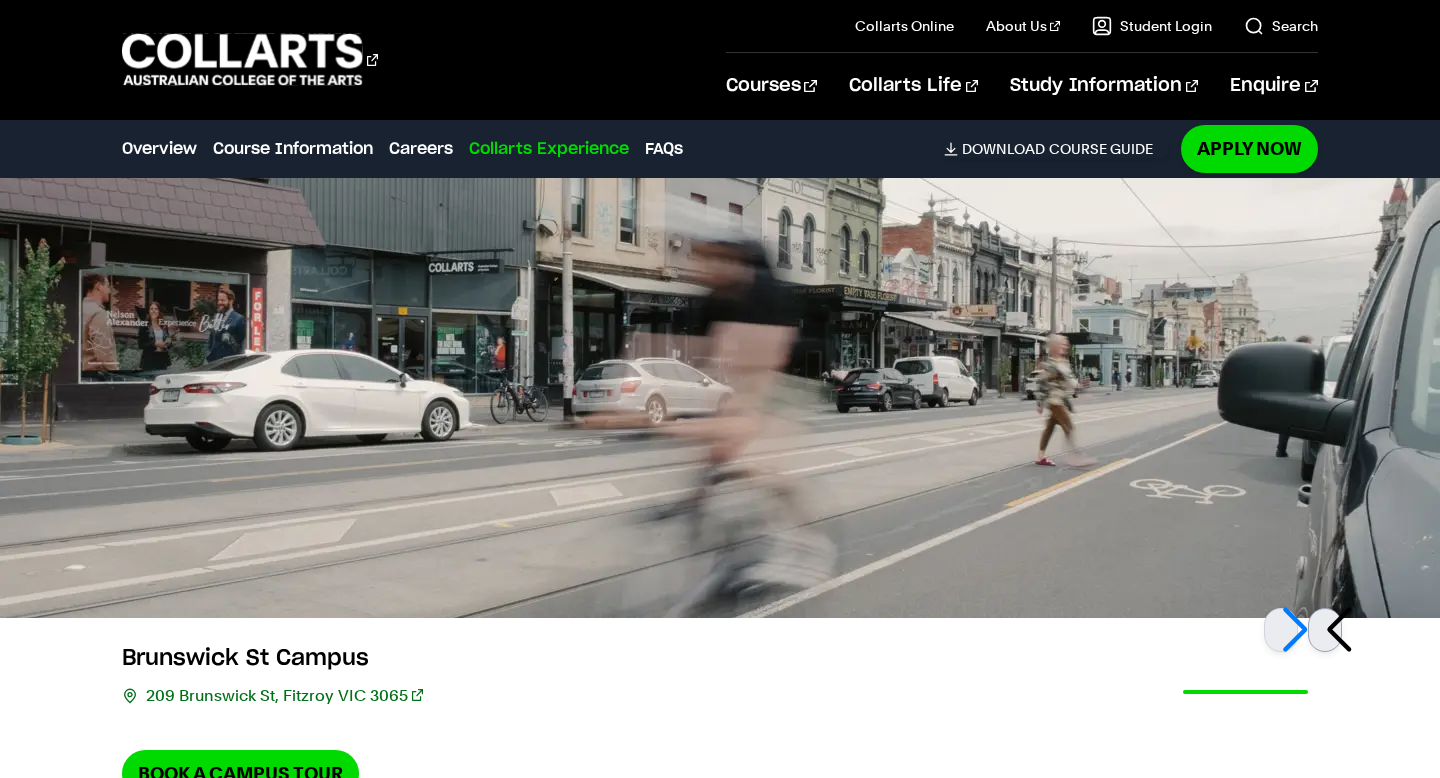 click at bounding box center [1325, 630] 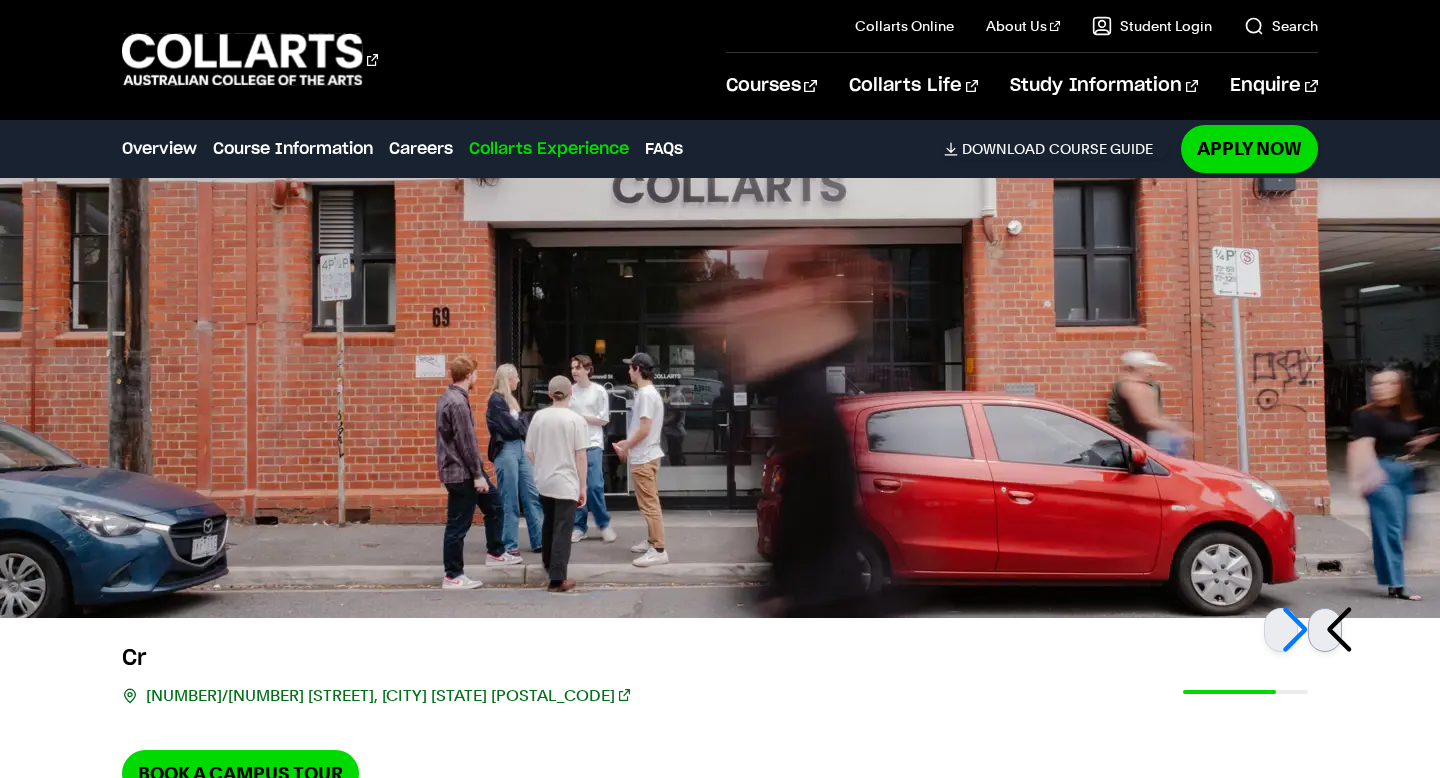 click at bounding box center [1325, 630] 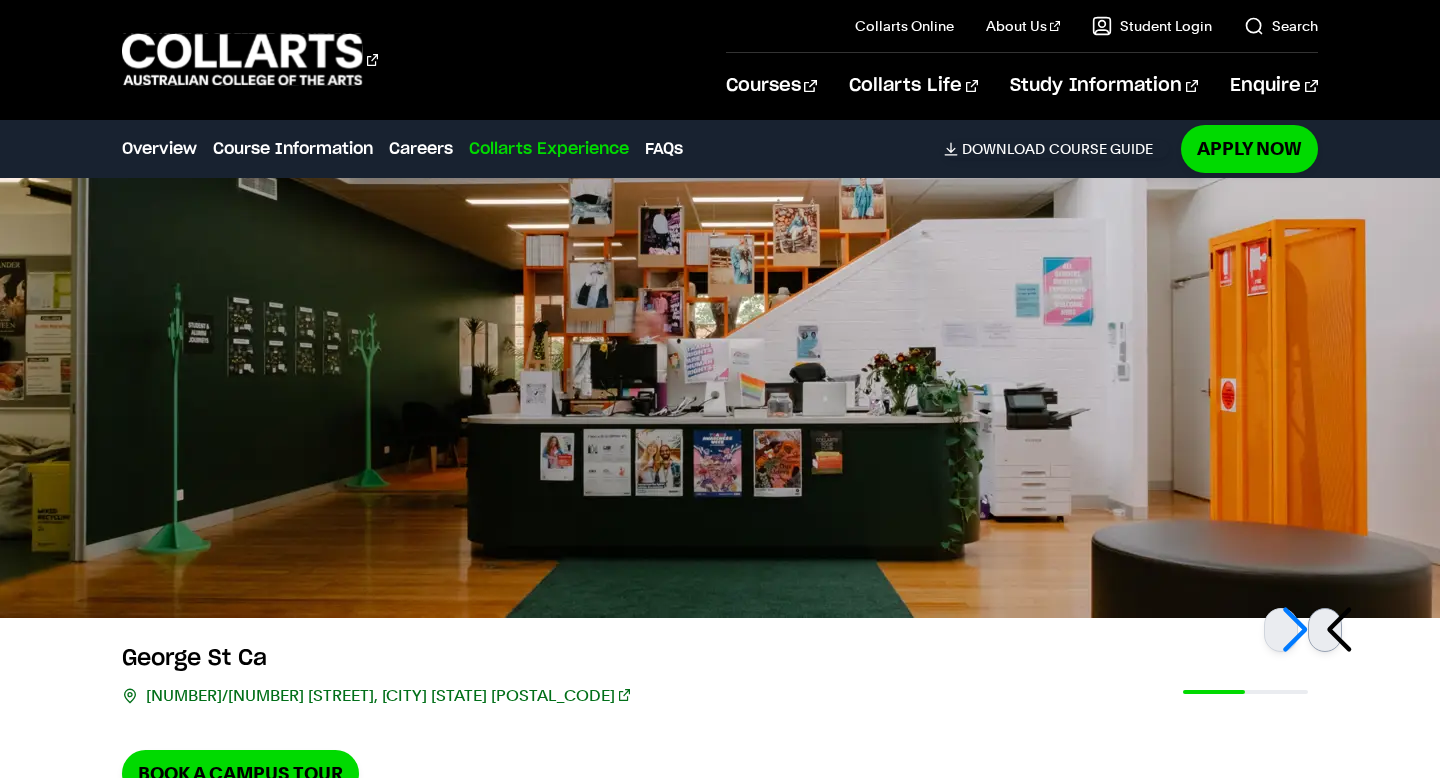 click at bounding box center [1325, 630] 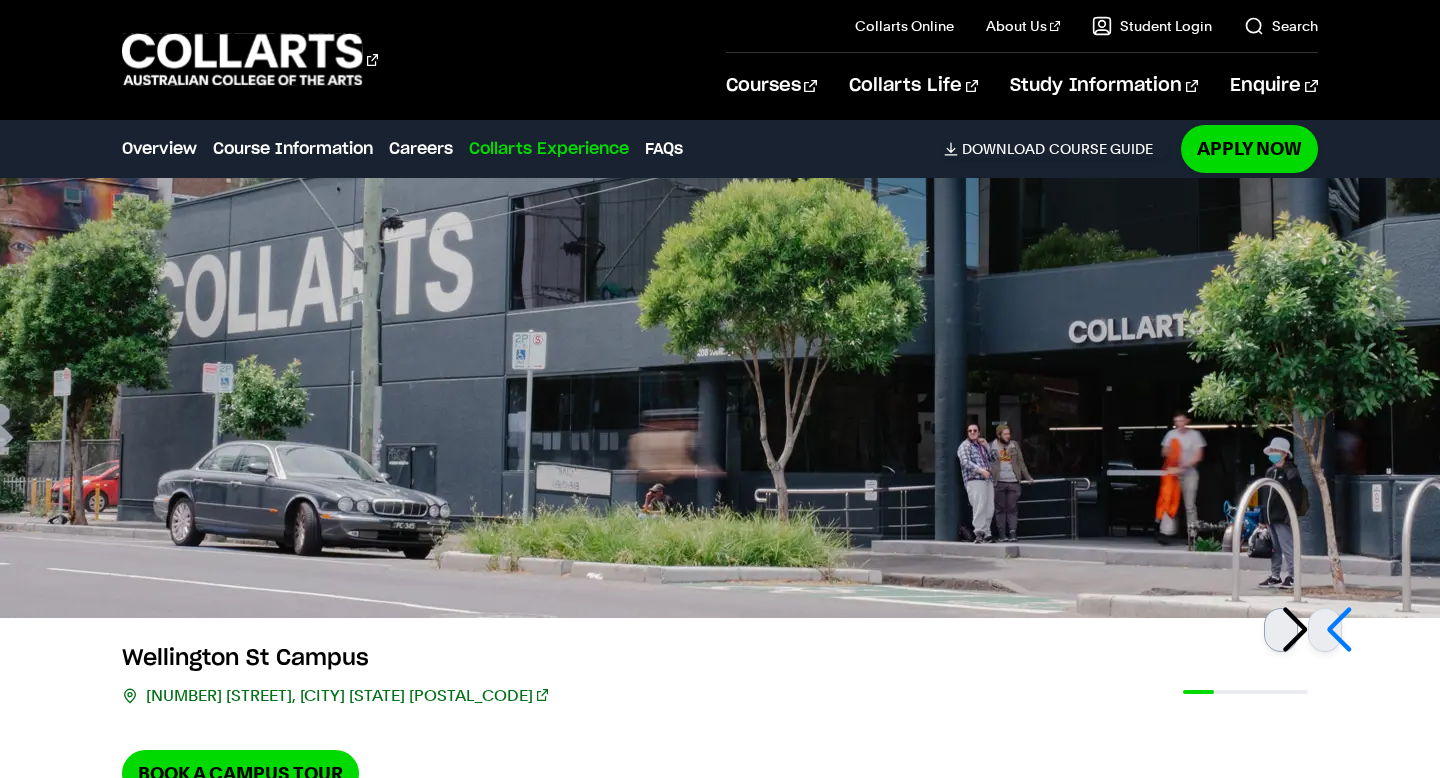 click at bounding box center (1281, 630) 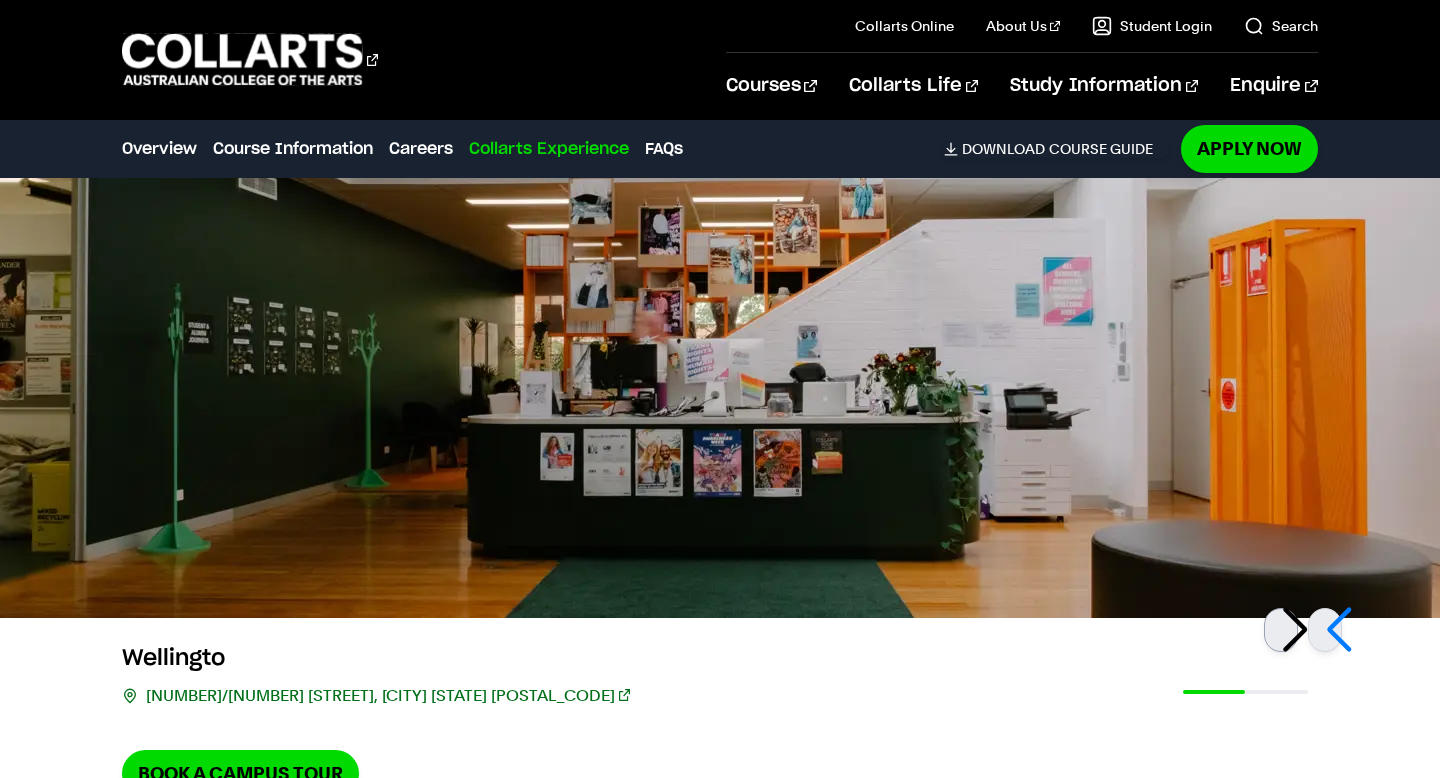 click at bounding box center [1281, 630] 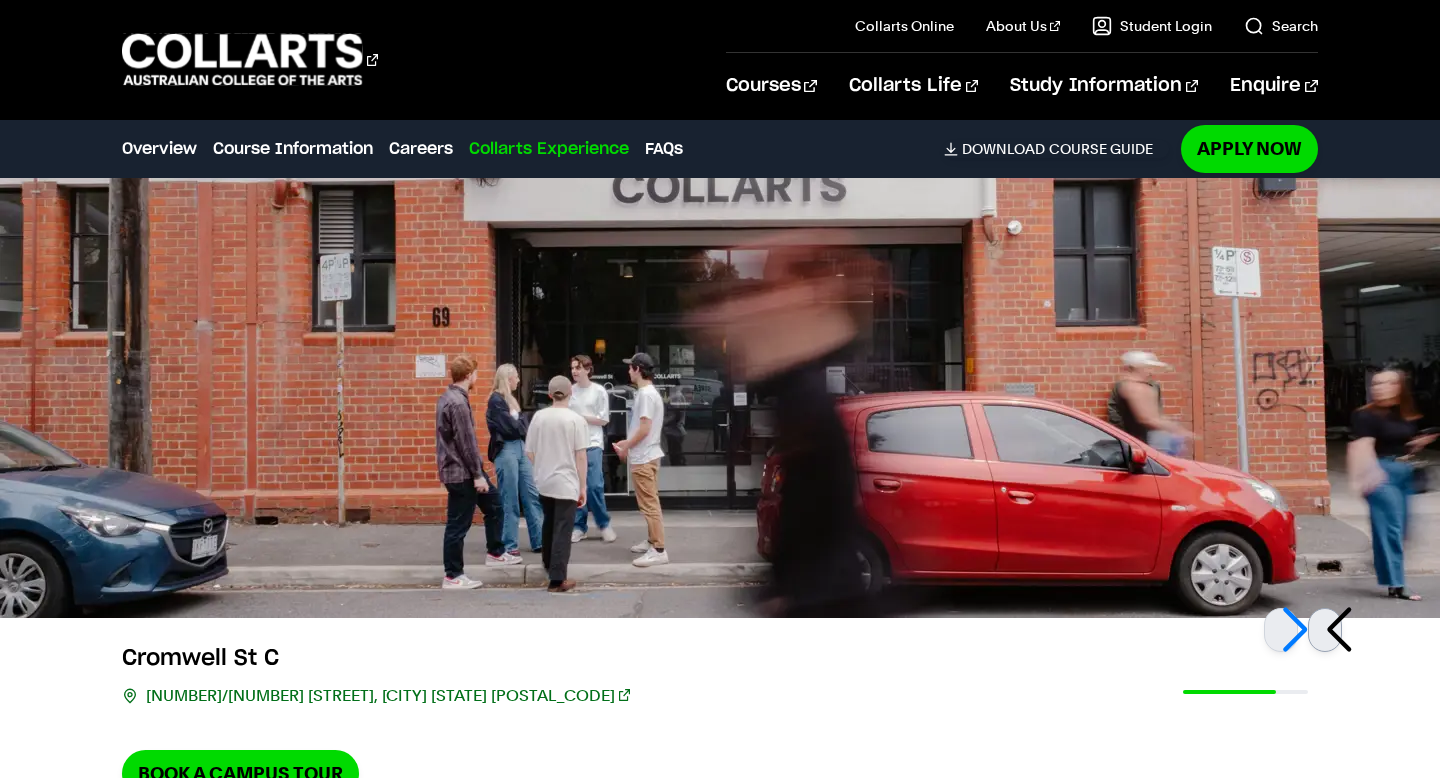 click at bounding box center [1325, 630] 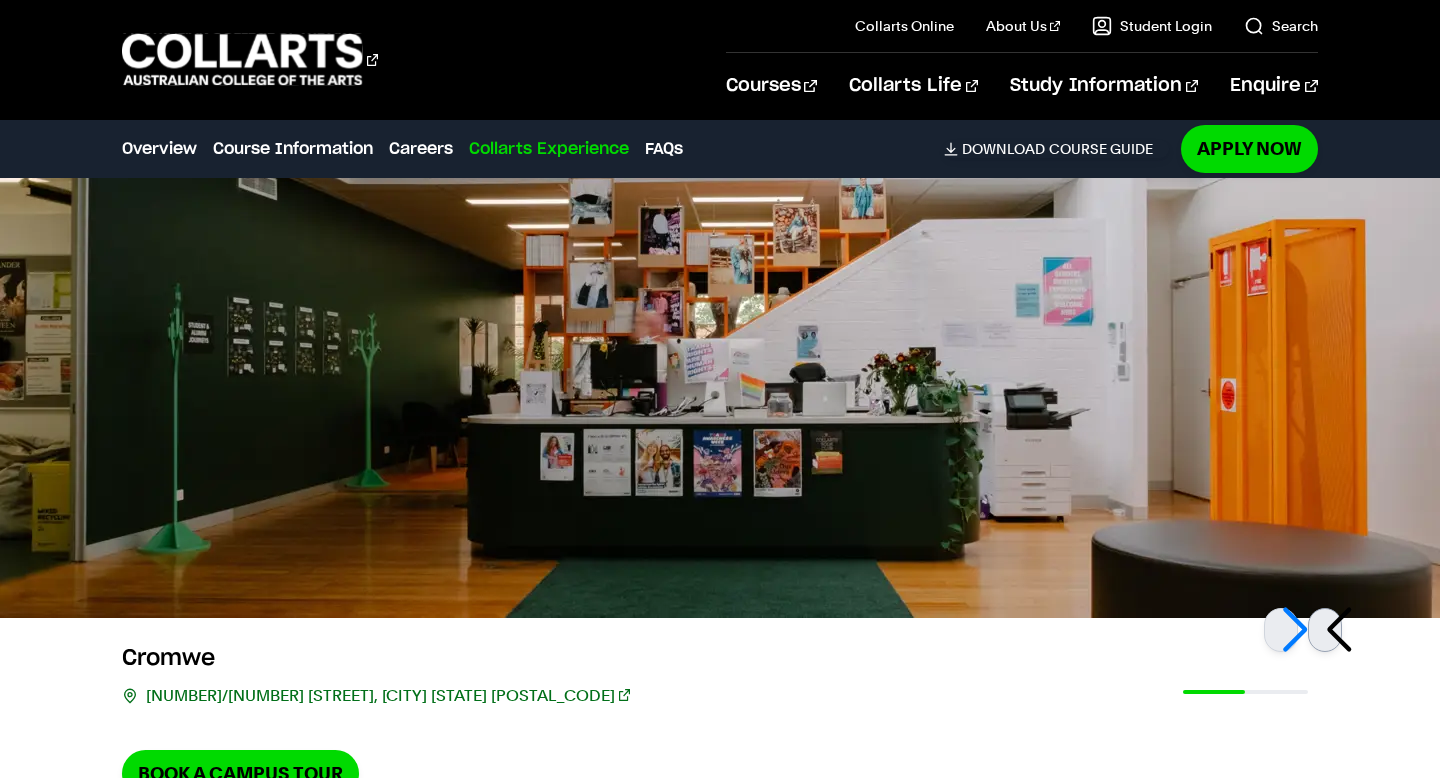 click at bounding box center (1325, 630) 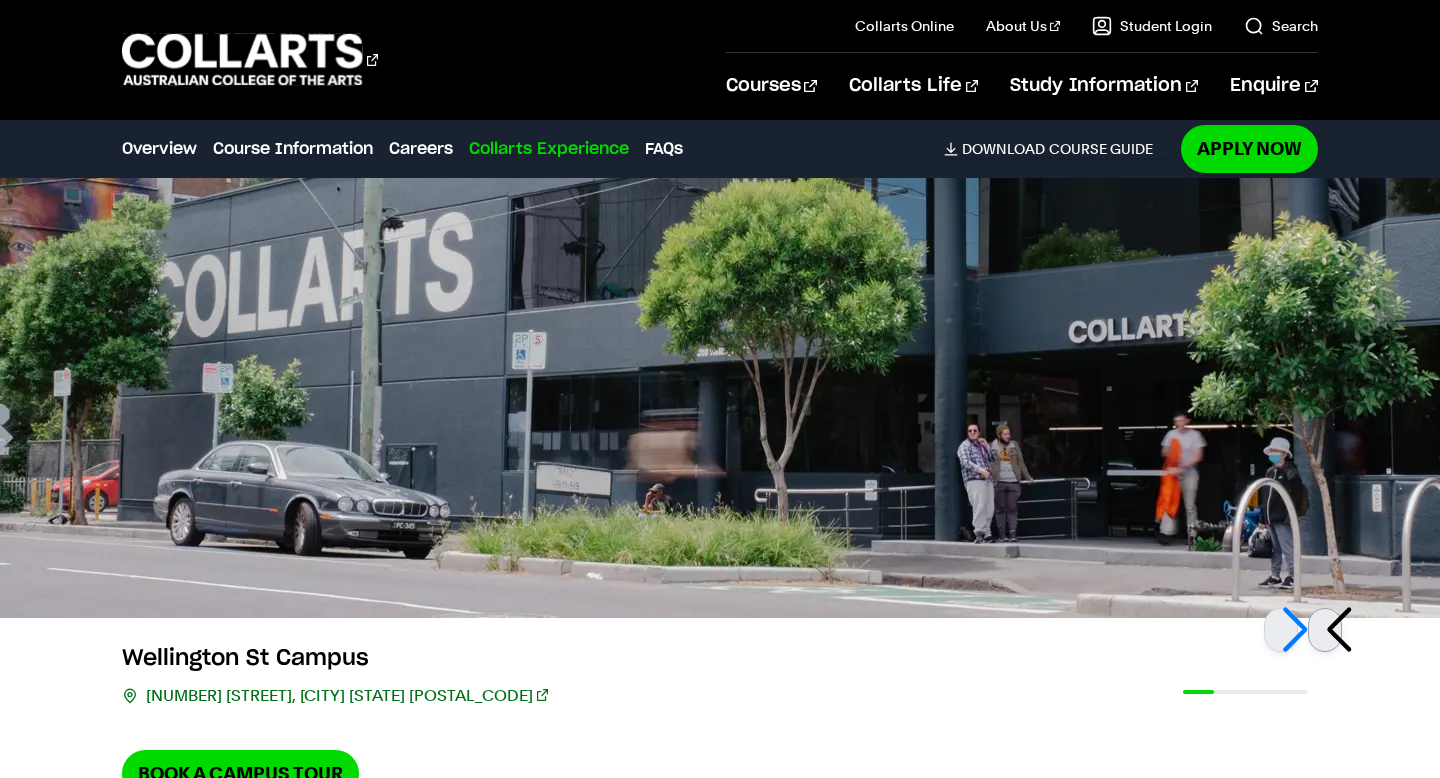 click at bounding box center [1325, 630] 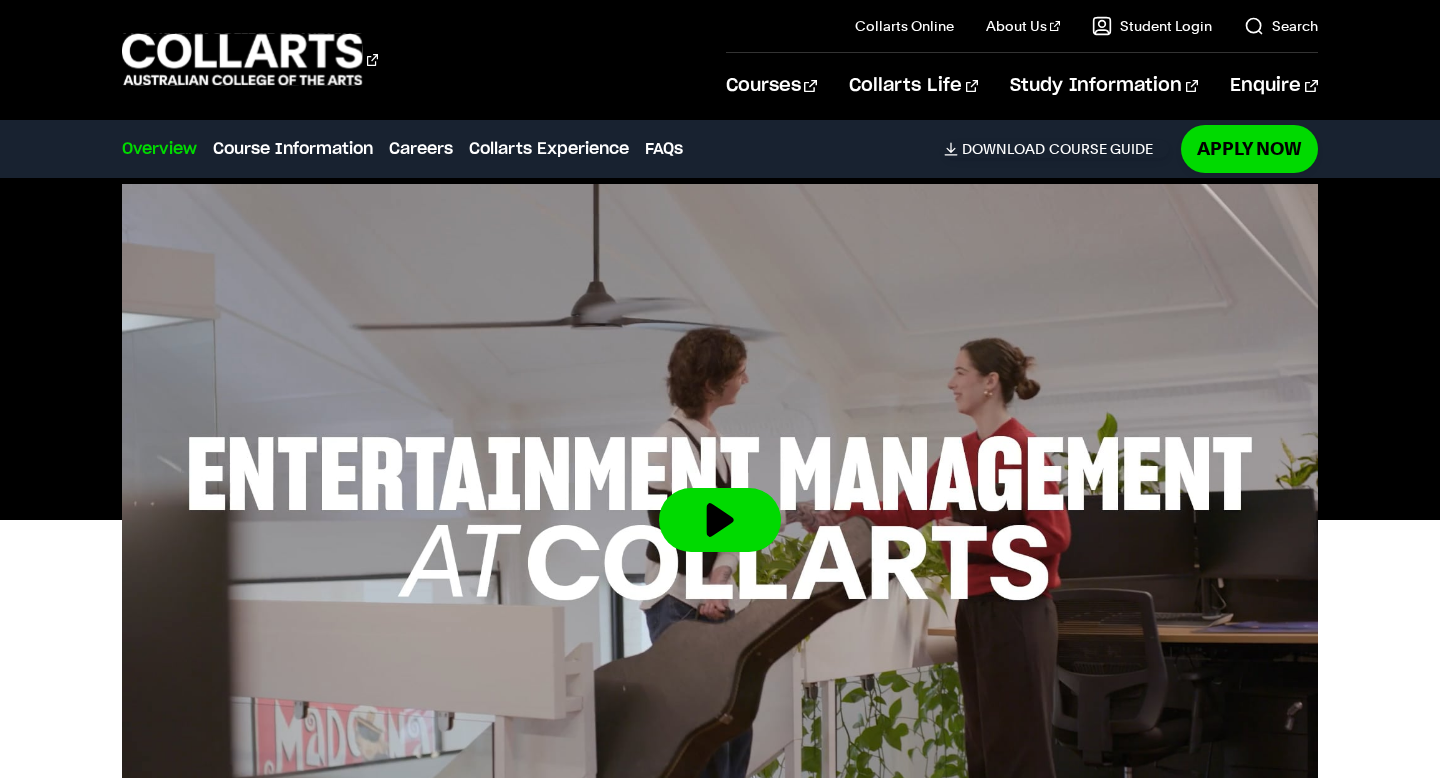 scroll, scrollTop: 0, scrollLeft: 0, axis: both 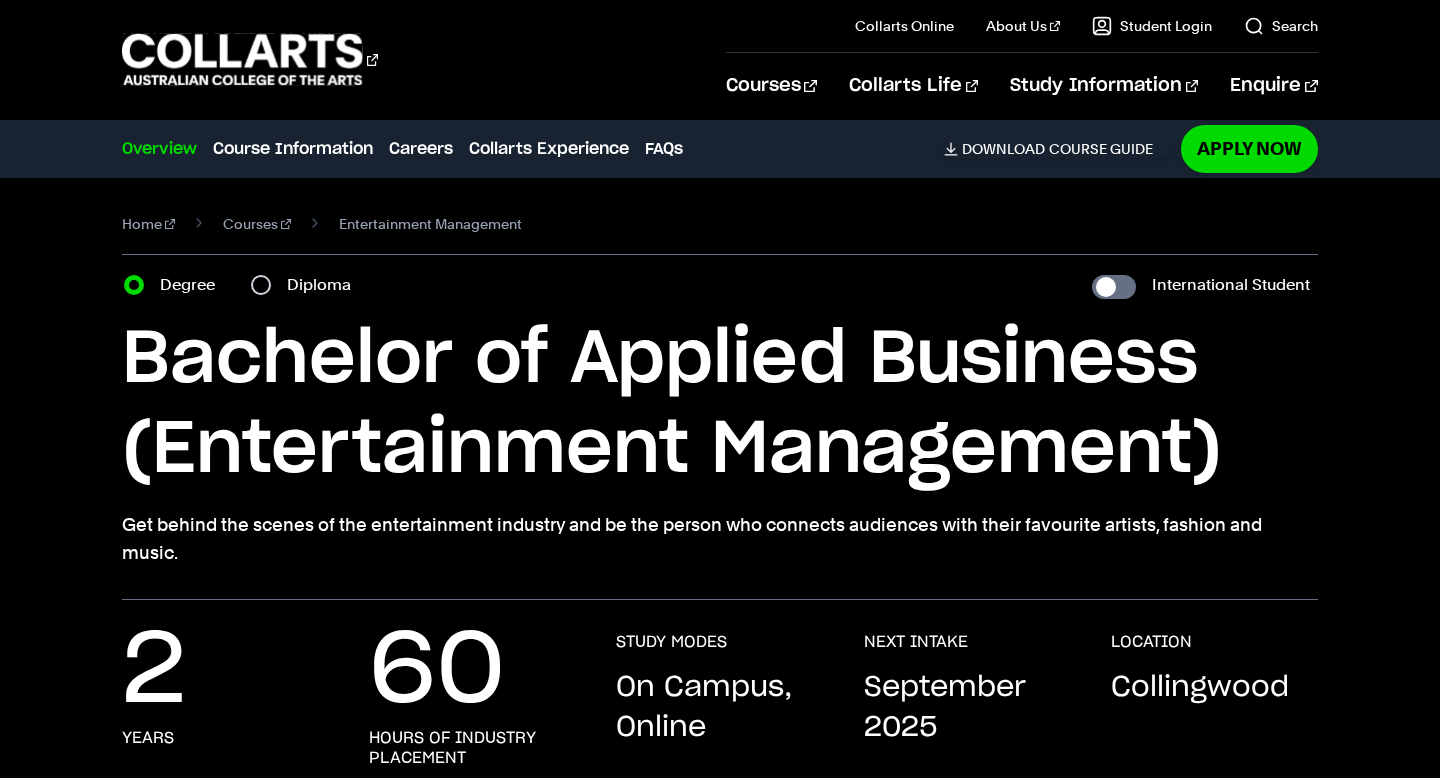 click on "Home
Courses
Entertainment Management
Course variant
Degree
Diploma
International Student" at bounding box center [720, 389] 